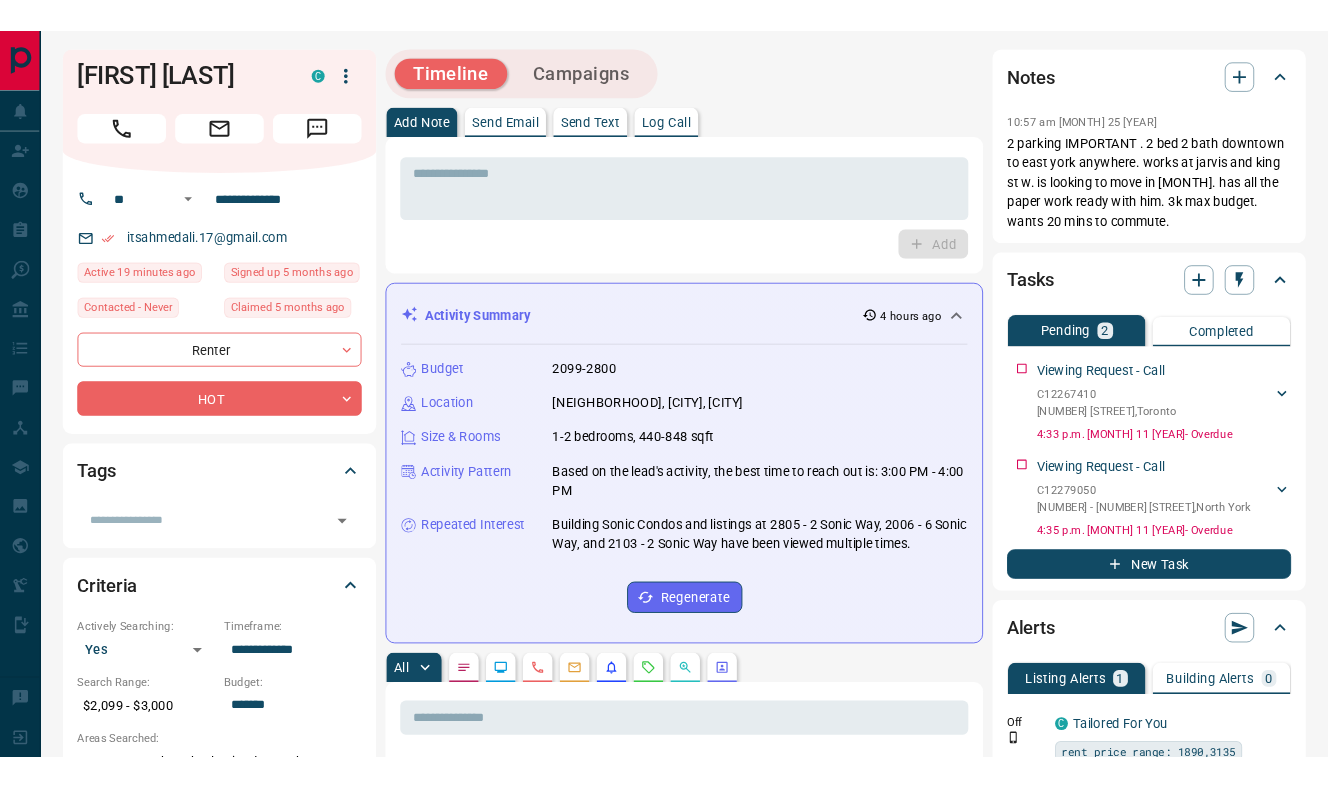 scroll, scrollTop: 7, scrollLeft: 0, axis: vertical 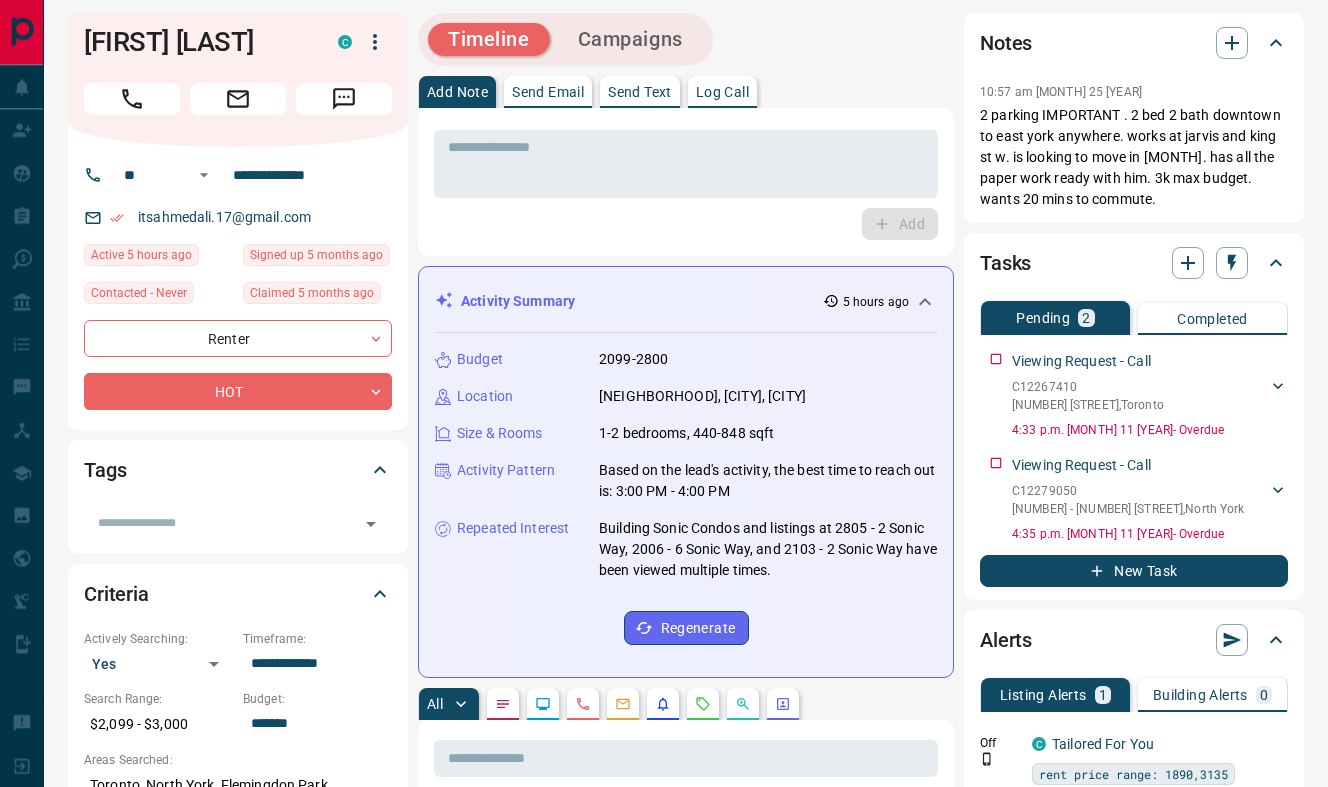 click on "**********" at bounding box center [686, 1218] 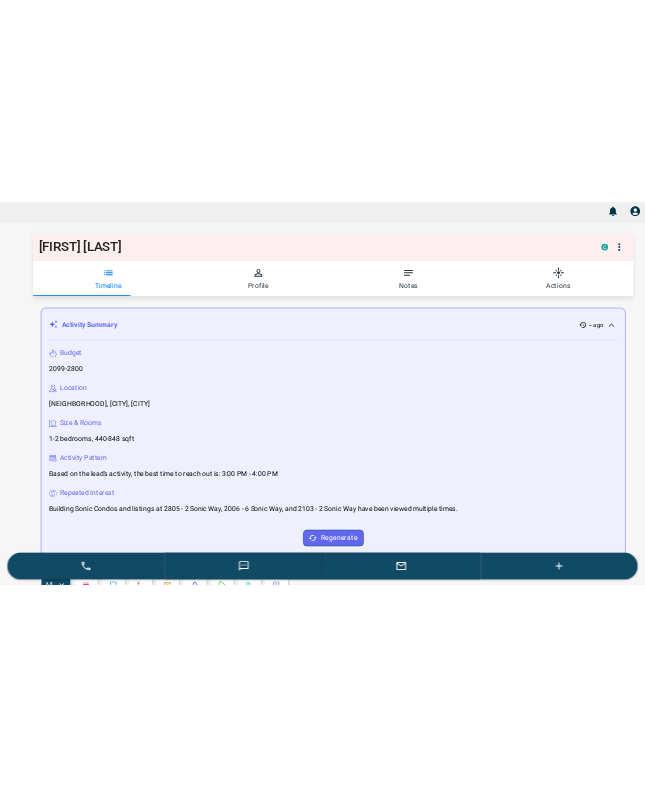 scroll, scrollTop: 57, scrollLeft: 0, axis: vertical 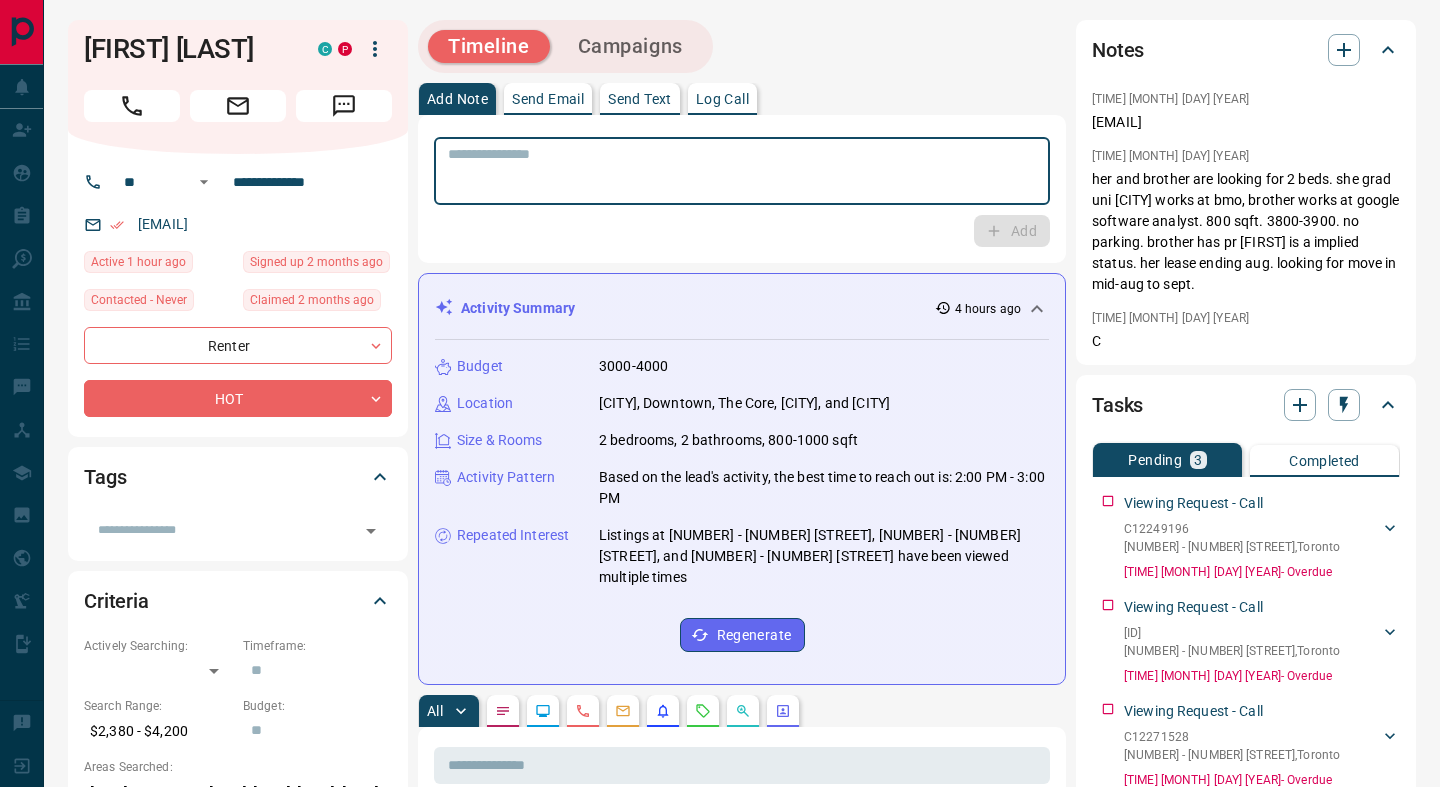 click at bounding box center [742, 171] 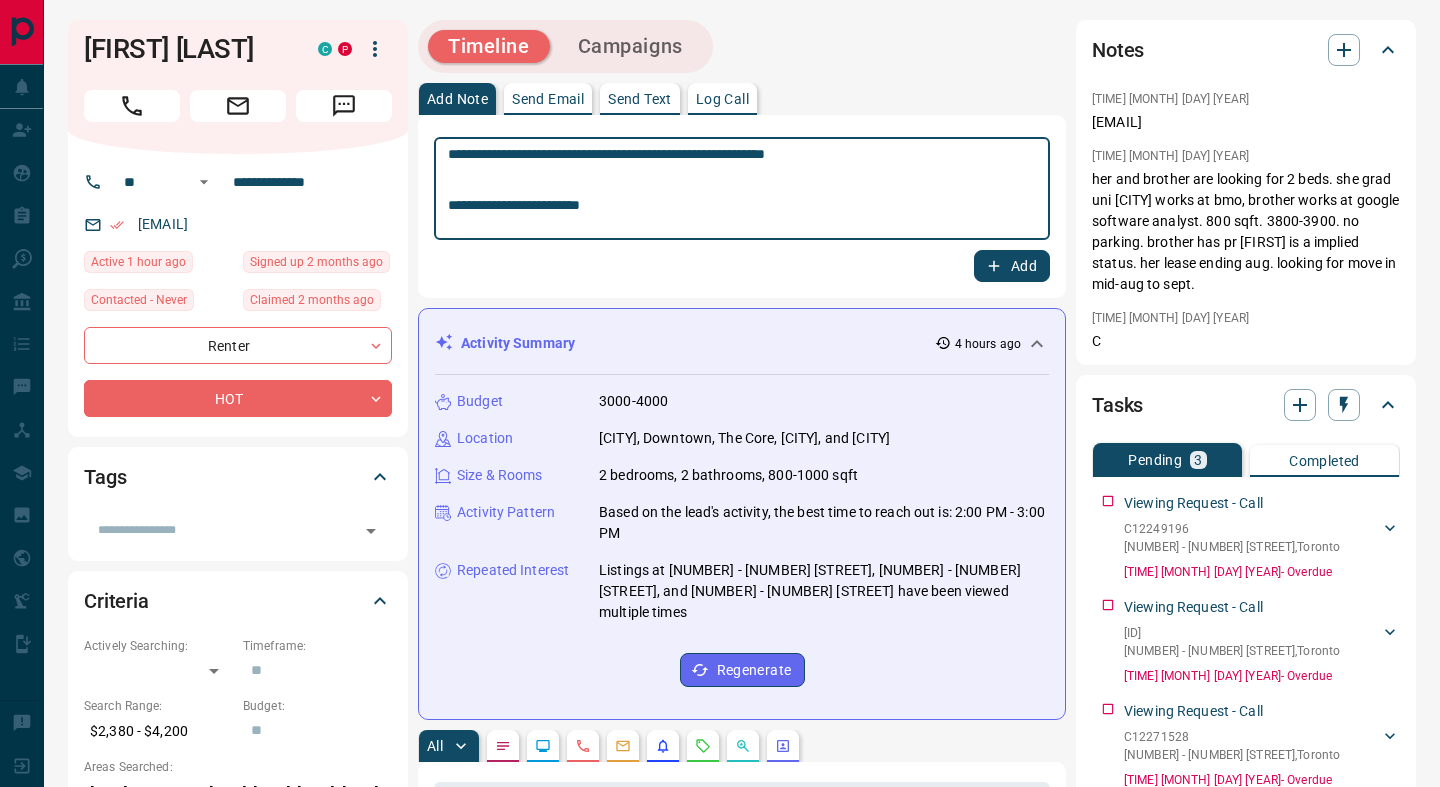 paste on "**********" 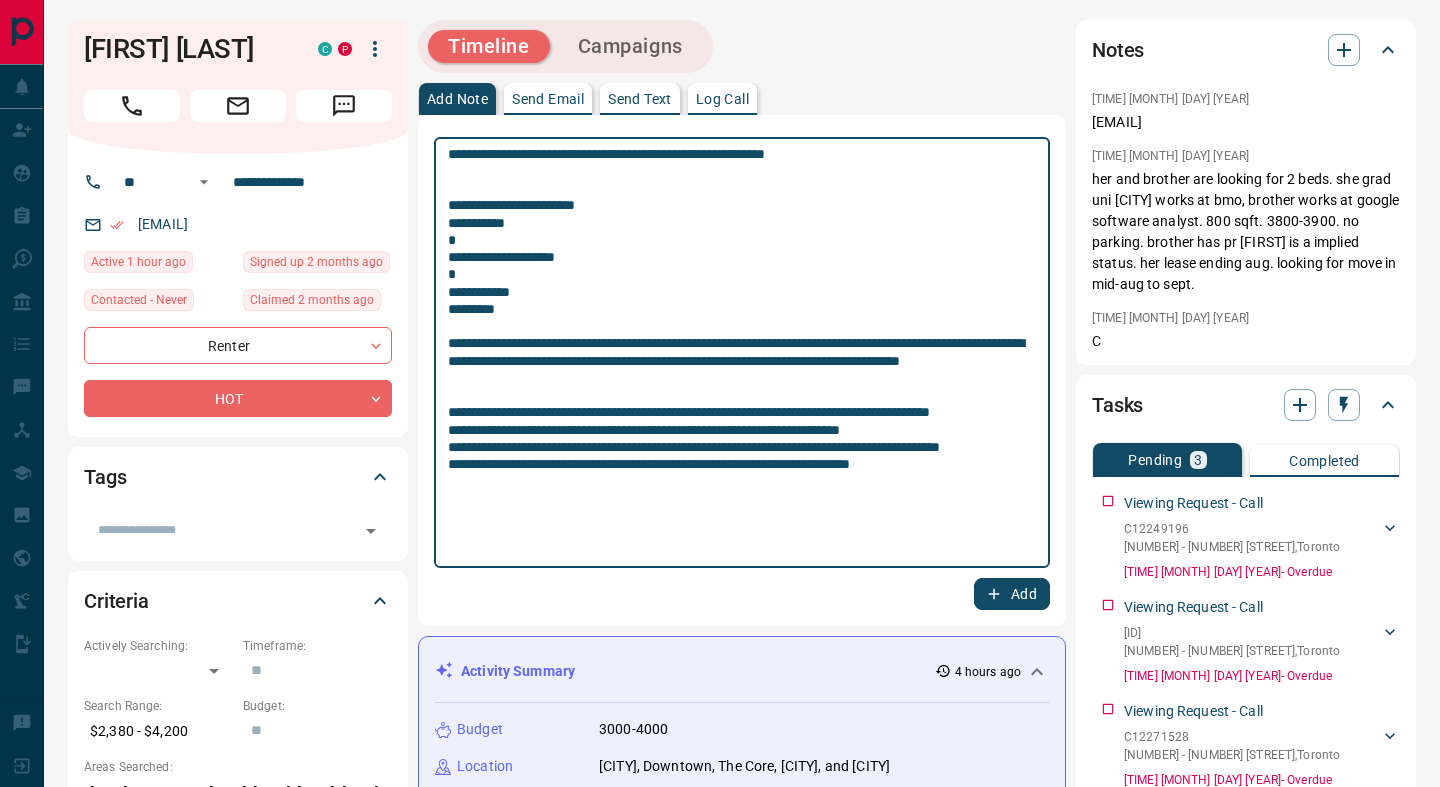 drag, startPoint x: 509, startPoint y: 314, endPoint x: 448, endPoint y: 261, distance: 80.80842 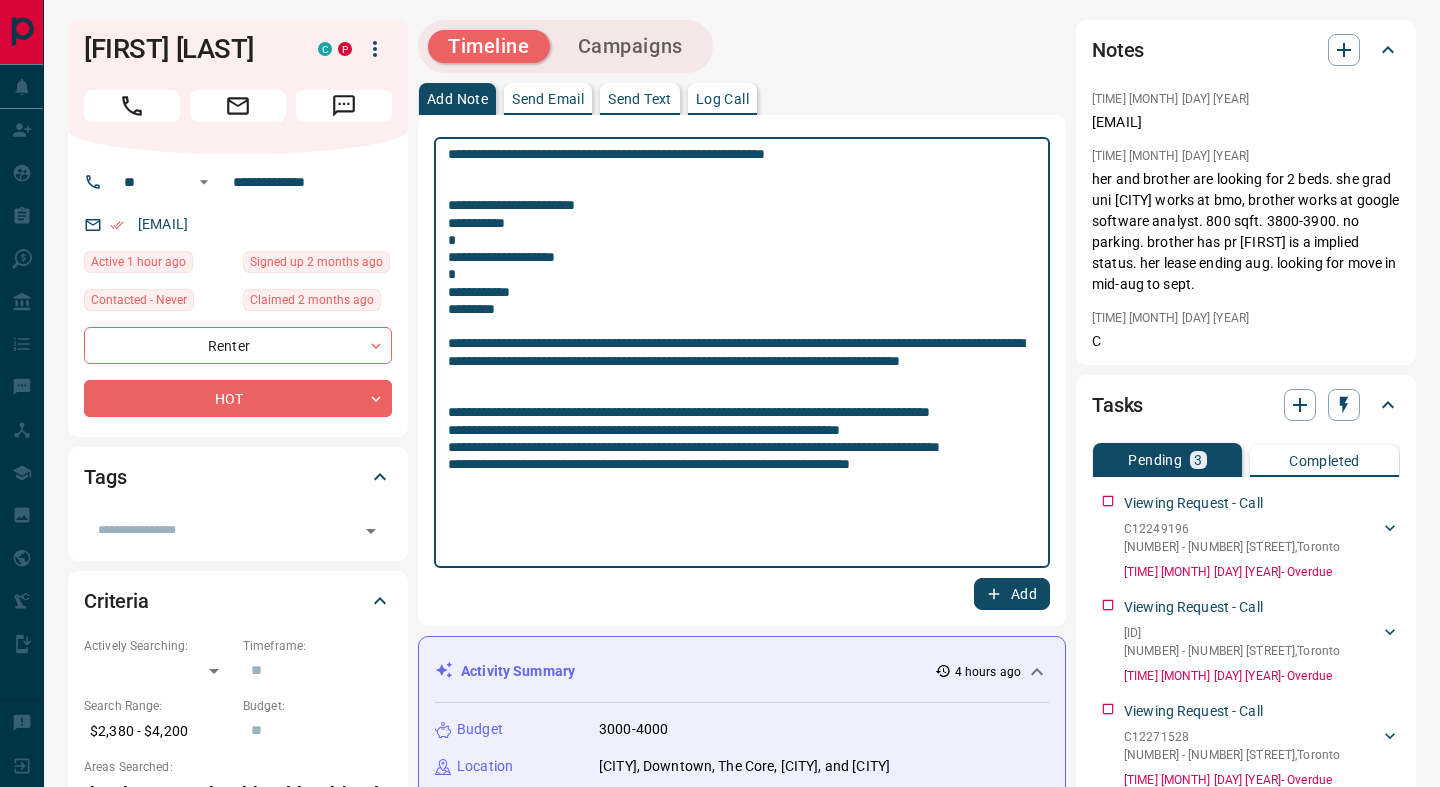 click on "**********" at bounding box center [742, 353] 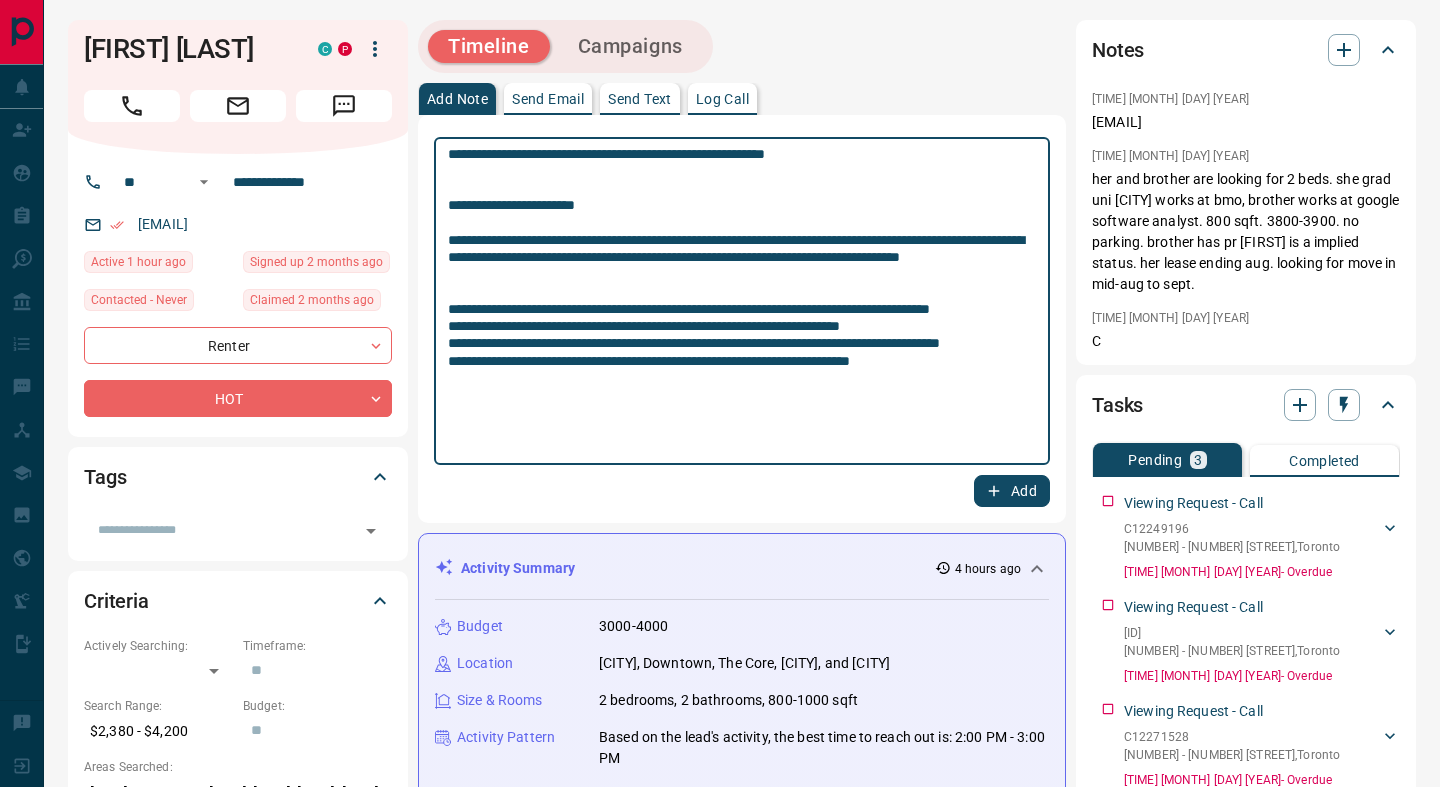 type on "**********" 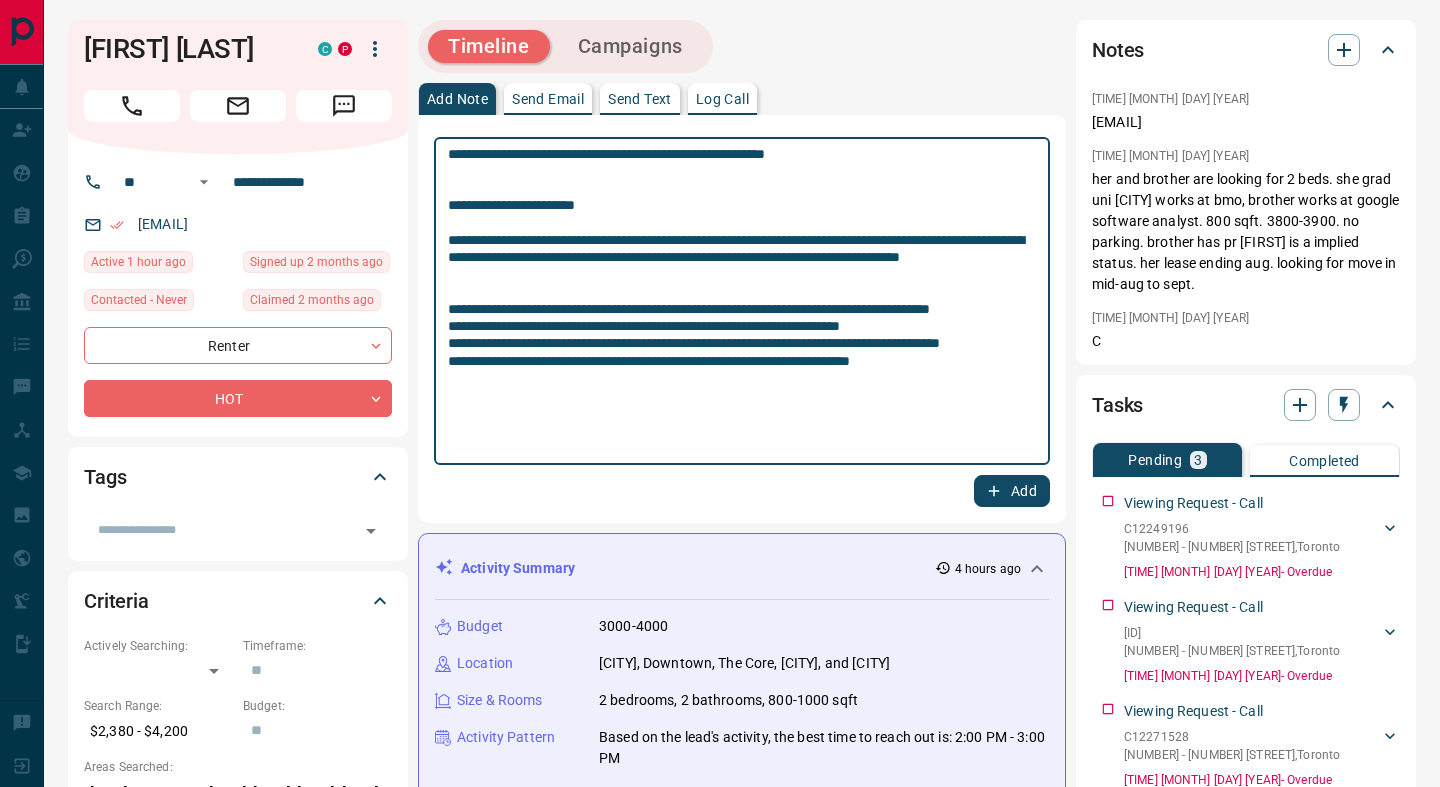 click on "Add" at bounding box center [1012, 491] 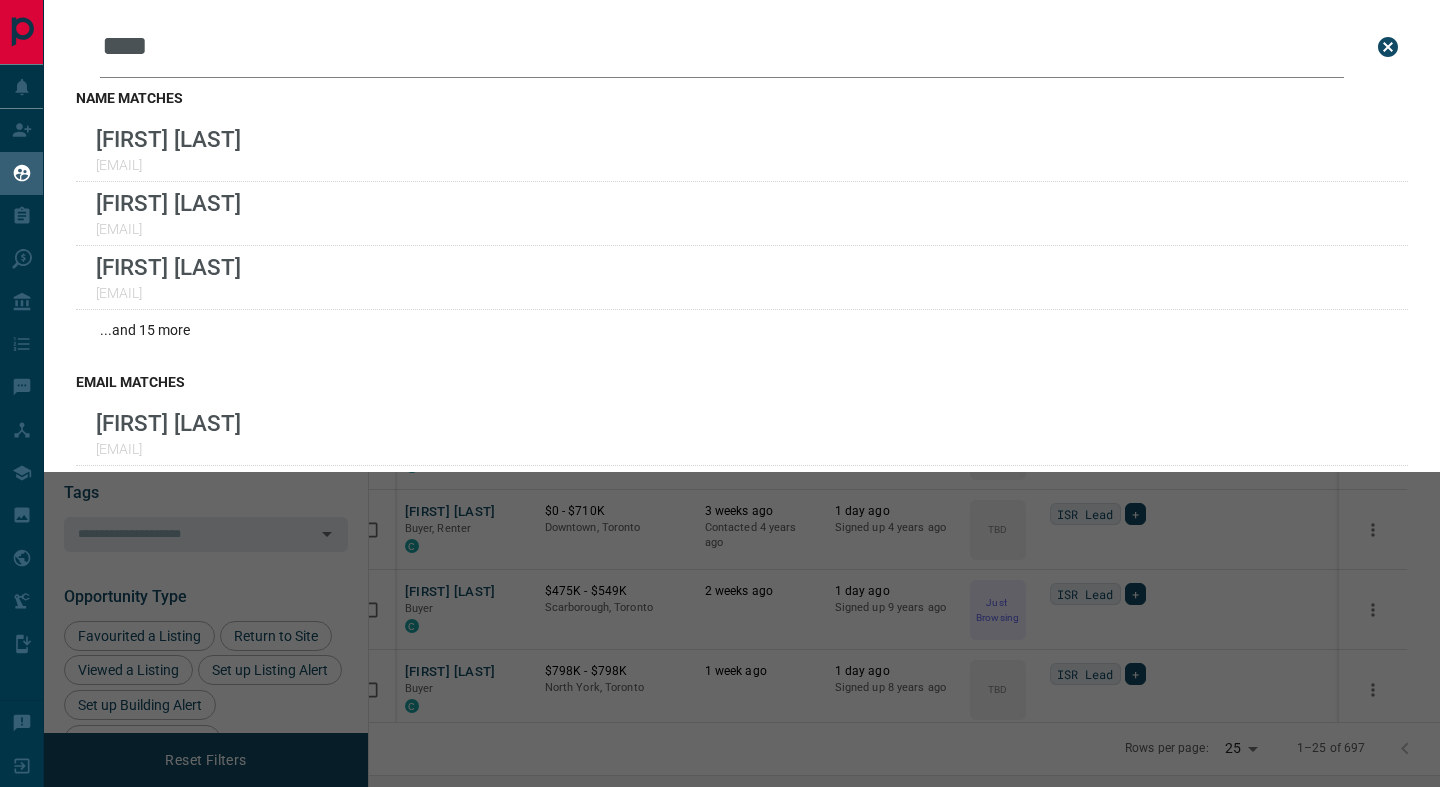 type on "**********" 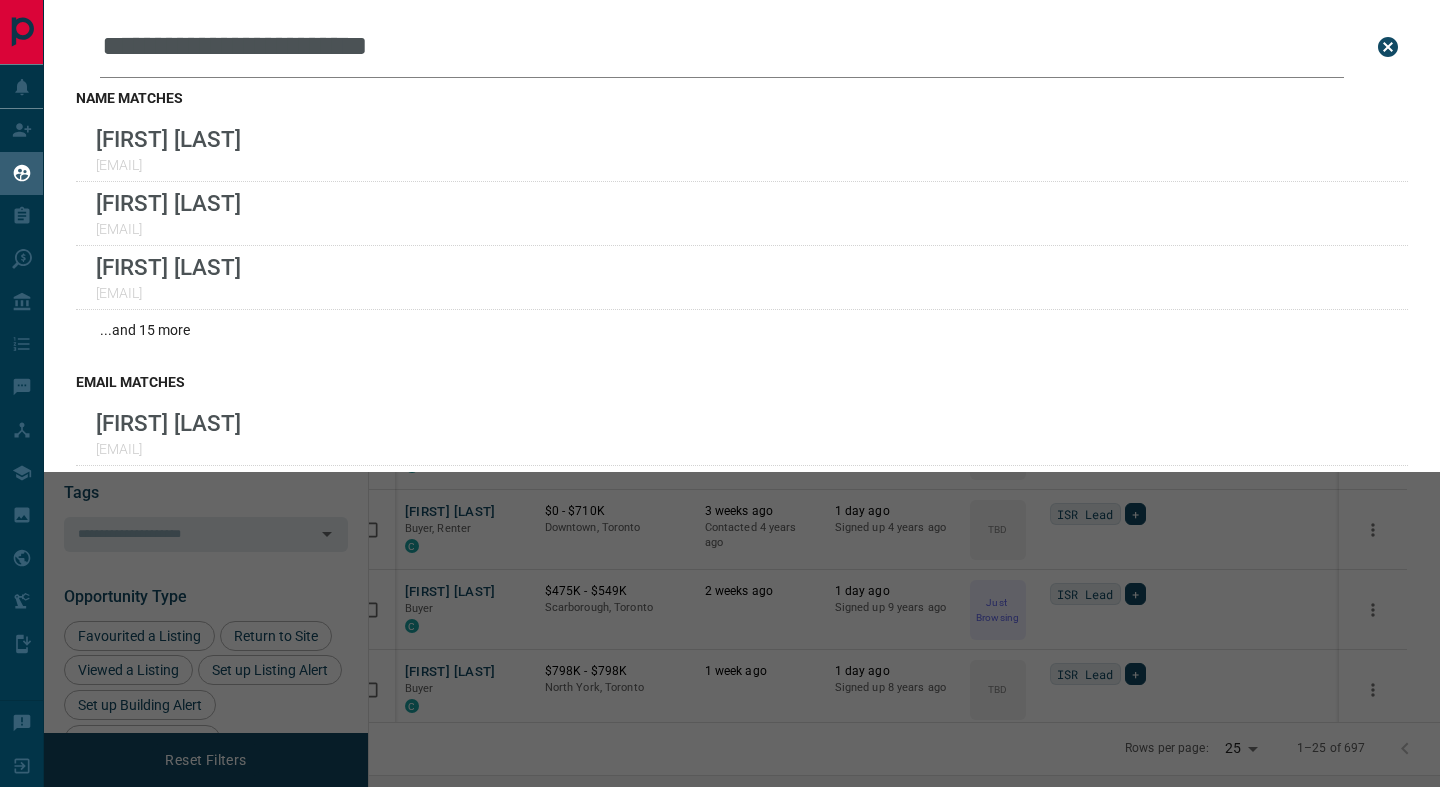 scroll, scrollTop: 0, scrollLeft: 0, axis: both 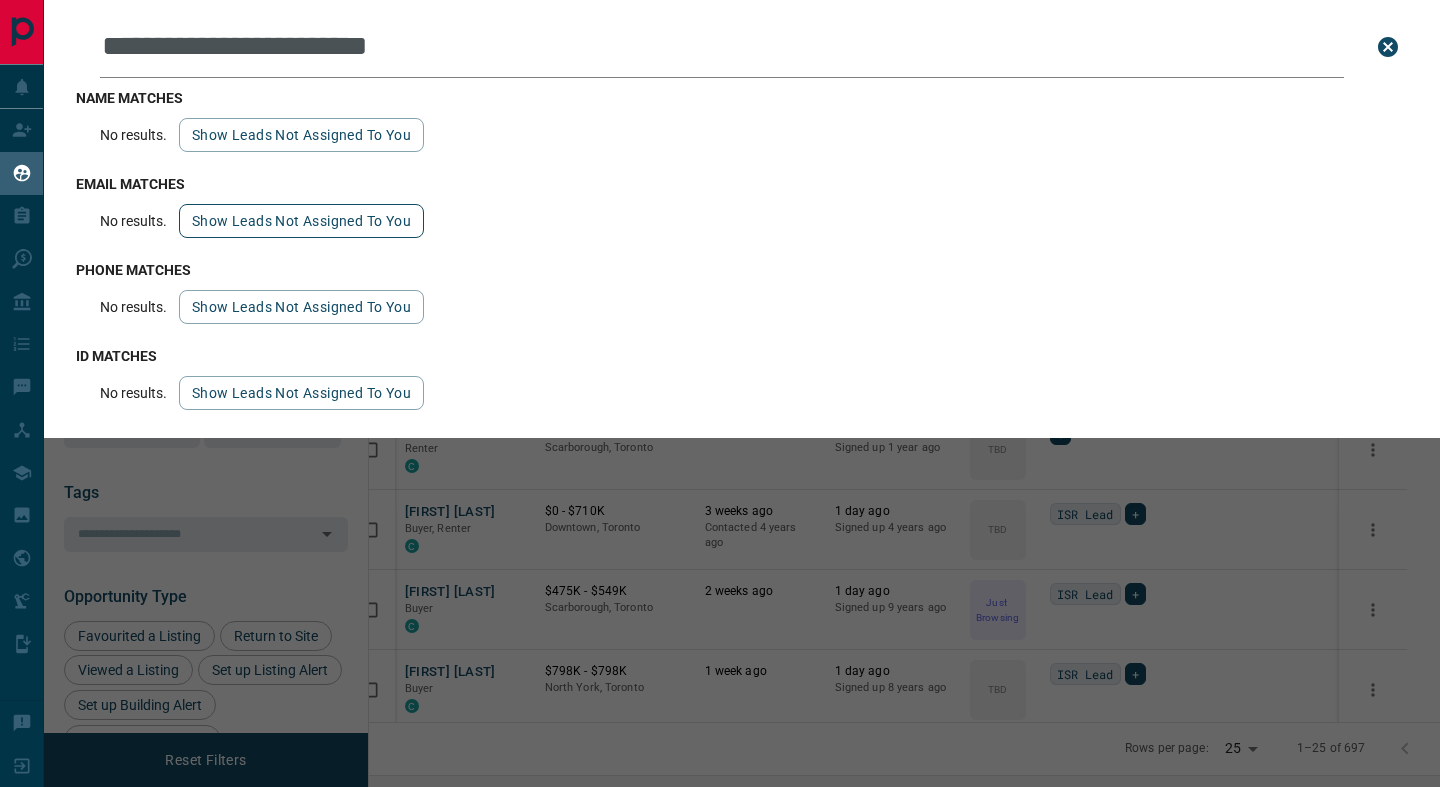 click on "Show leads not assigned to you" at bounding box center (301, 221) 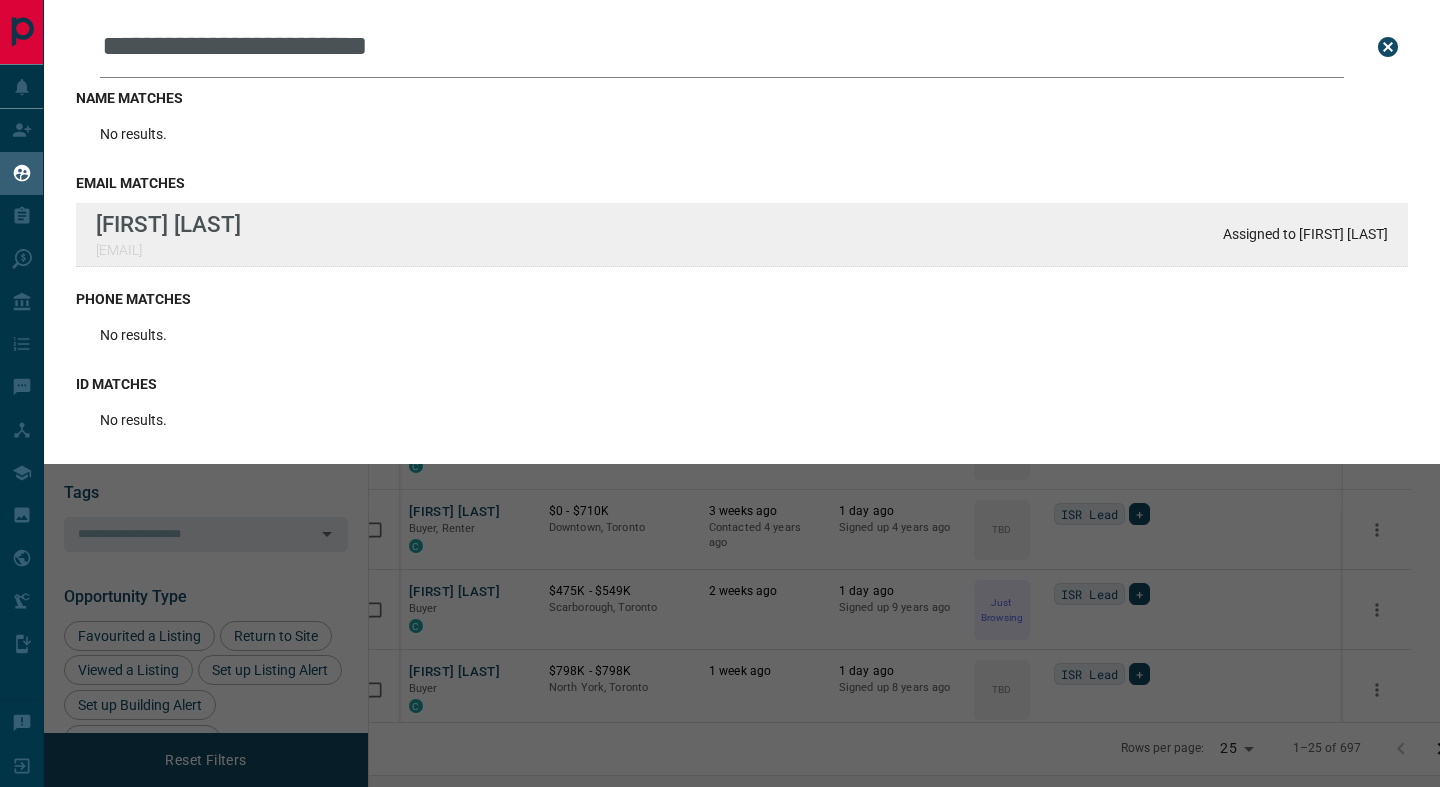 click on "[FIRST] [LAST]" at bounding box center [168, 224] 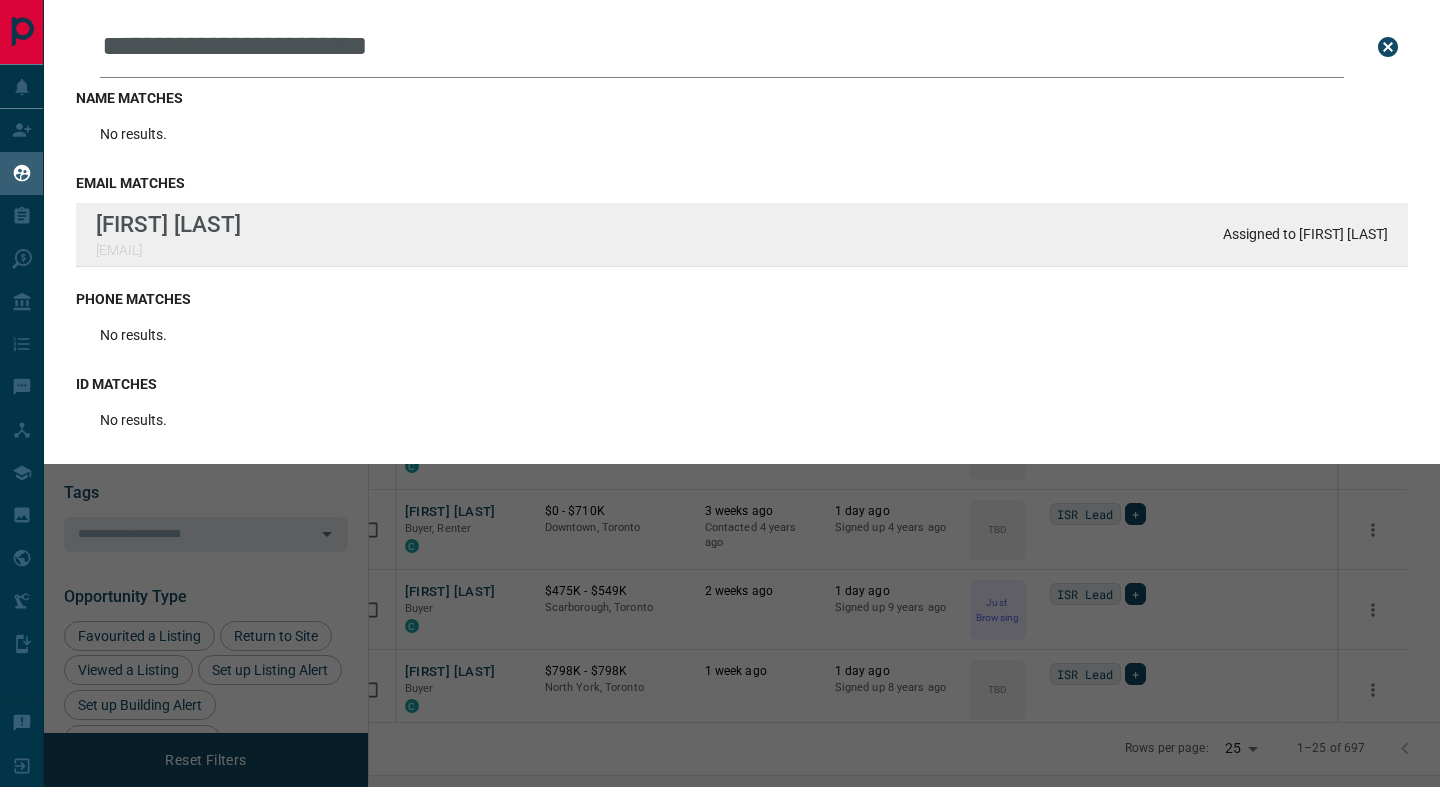 click on "[EMAIL]" at bounding box center (168, 250) 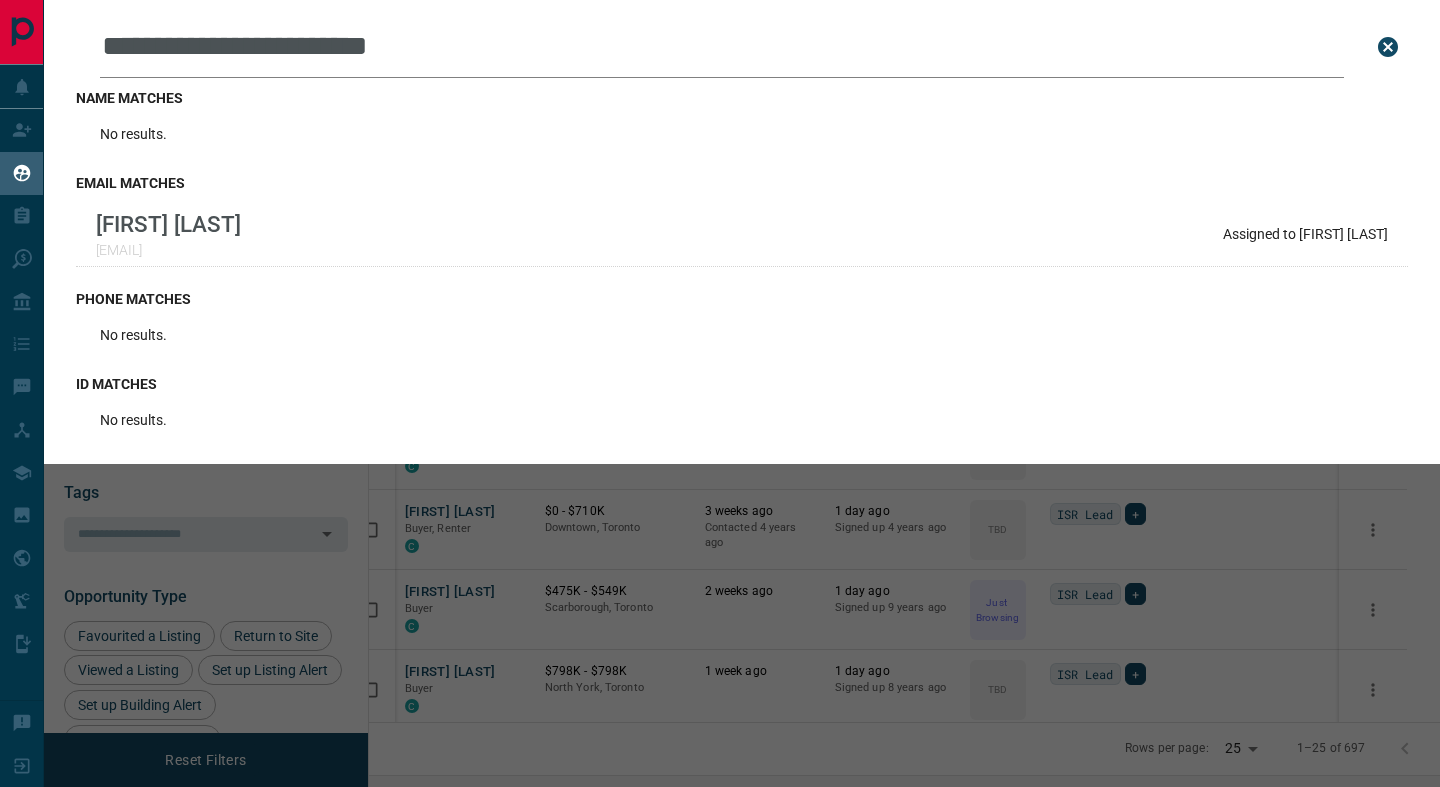 click on "**********" at bounding box center [764, 393] 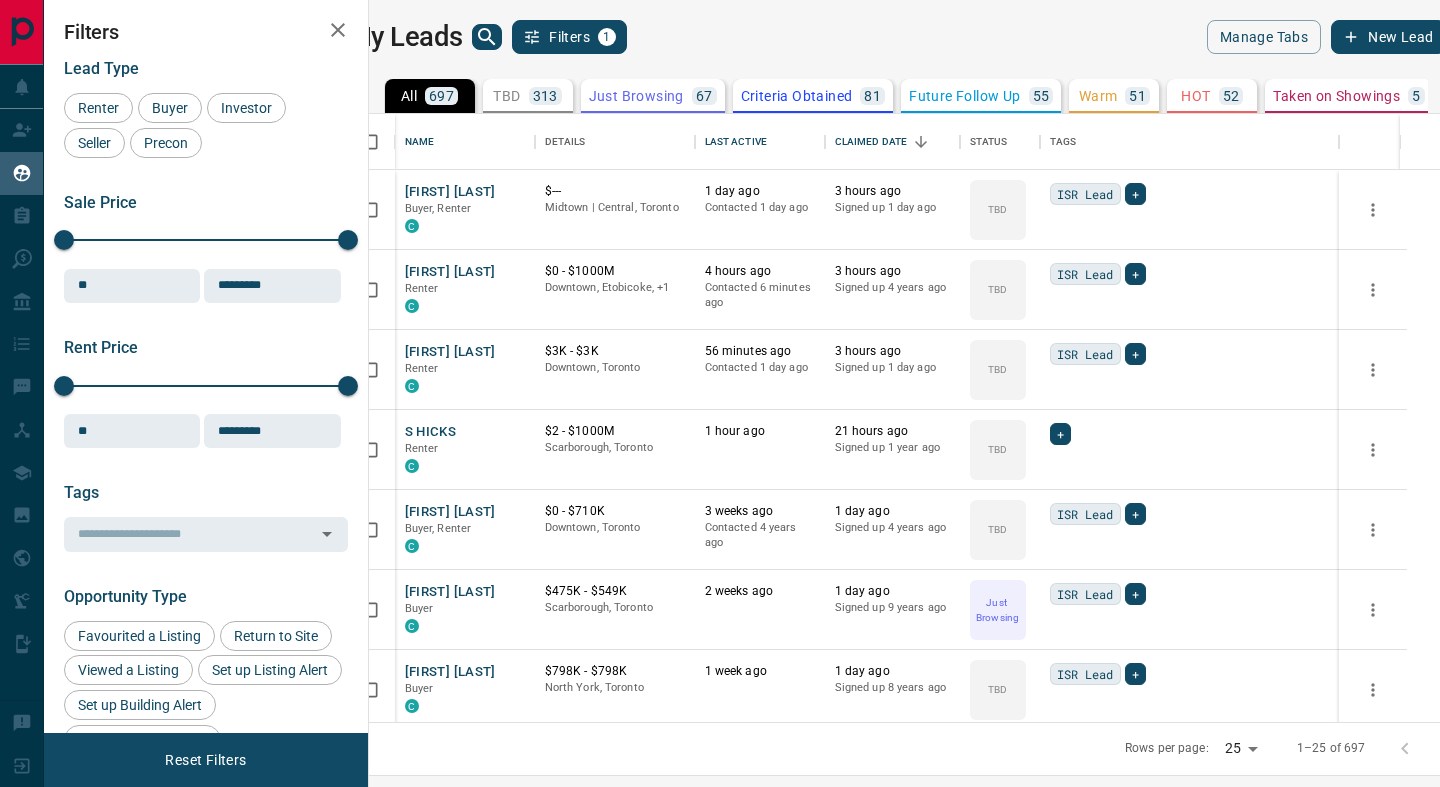 click 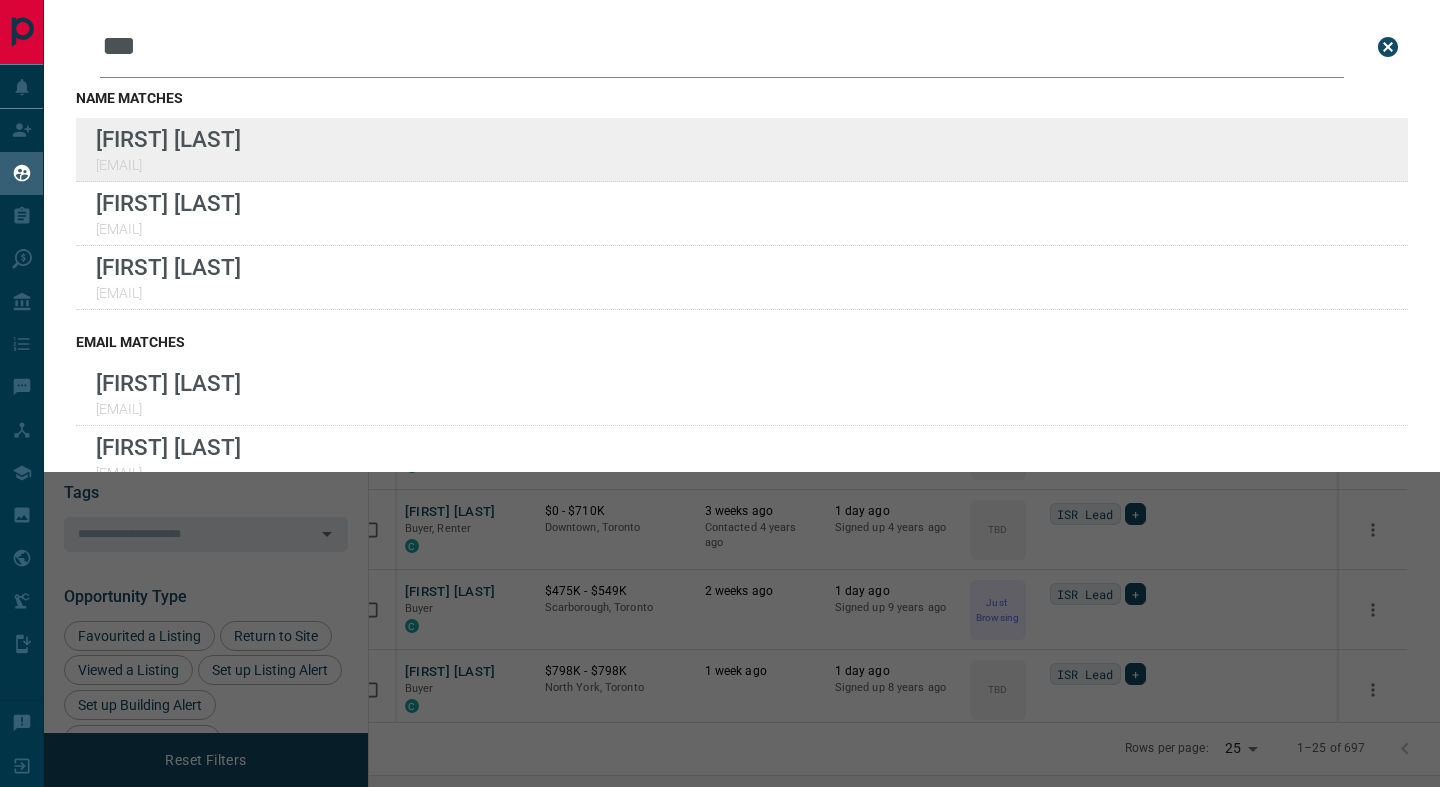 type on "***" 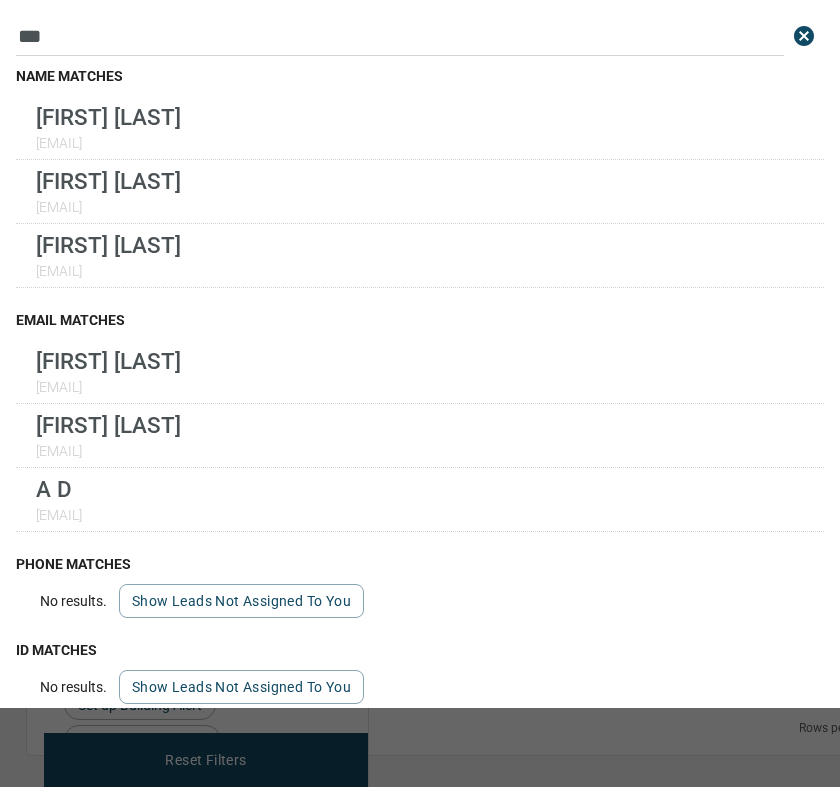 click on "Filters" at bounding box center (206, 32) 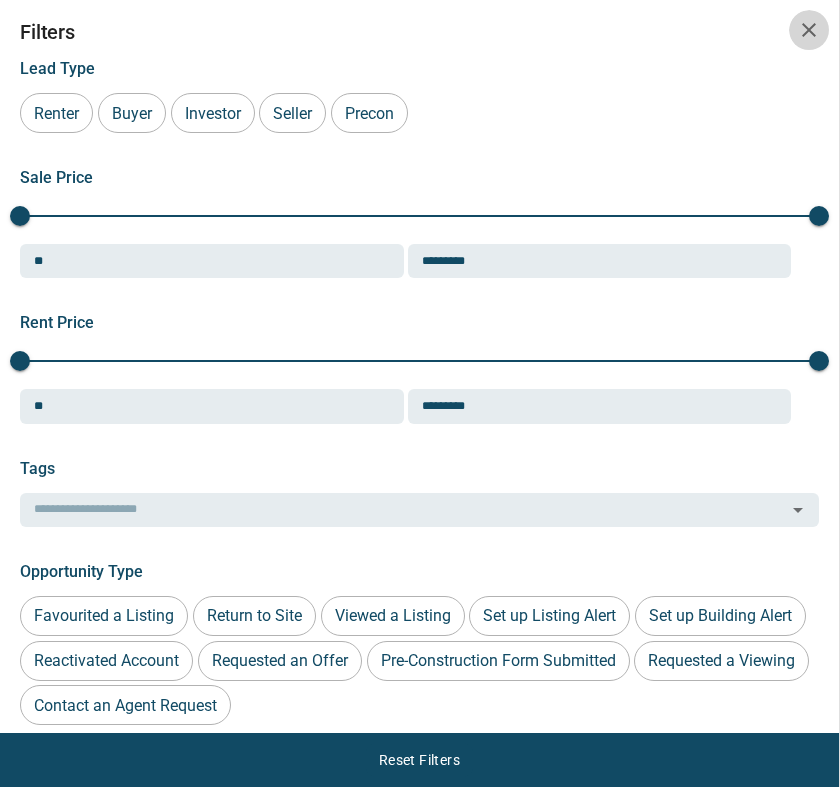 click 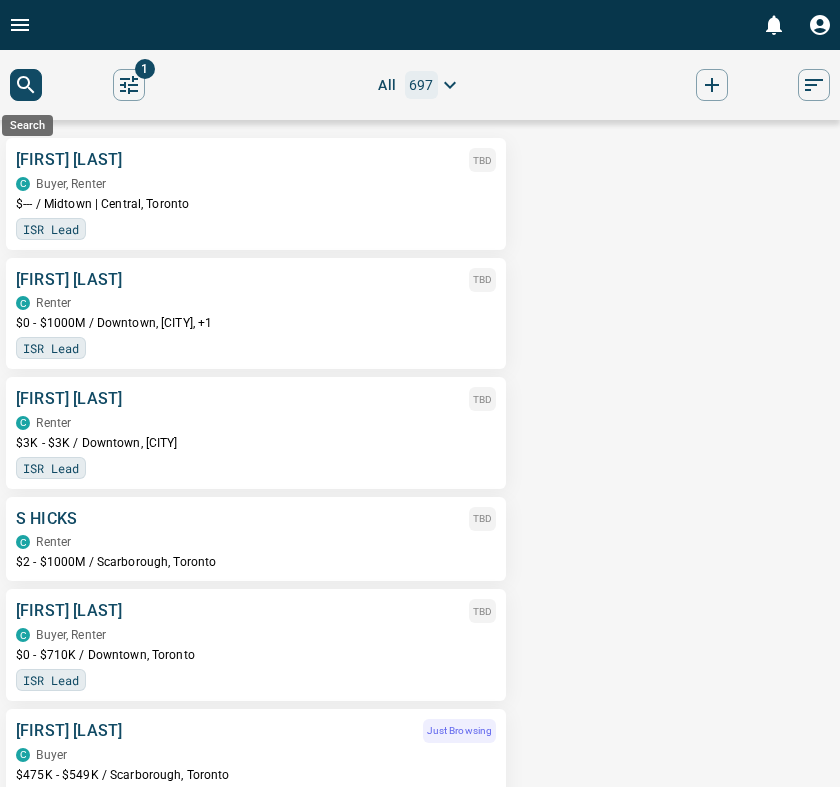 click 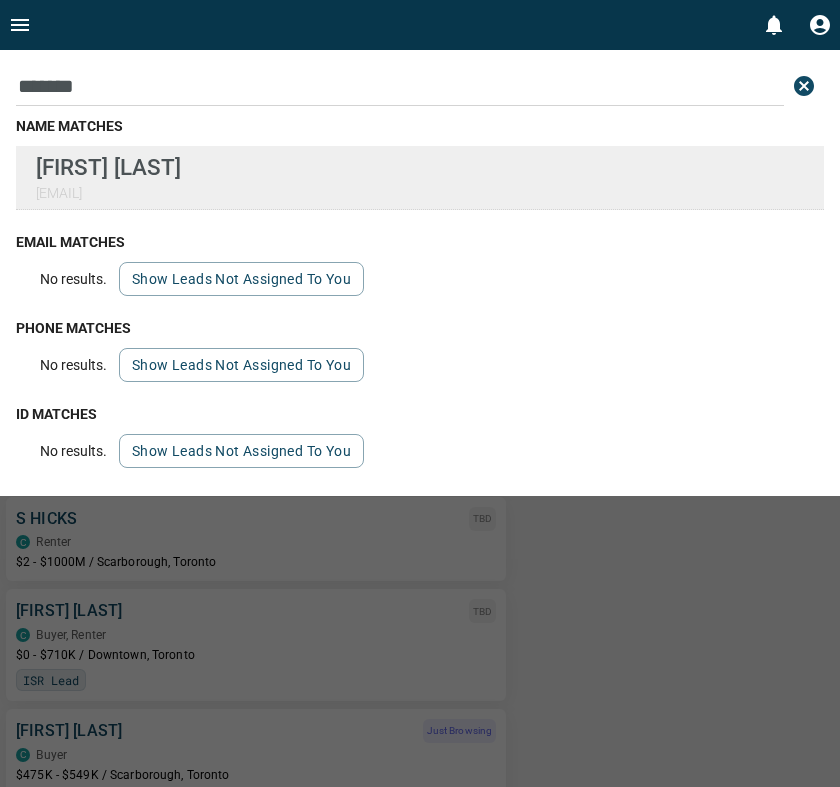 click on "[EMAIL]" at bounding box center (108, 193) 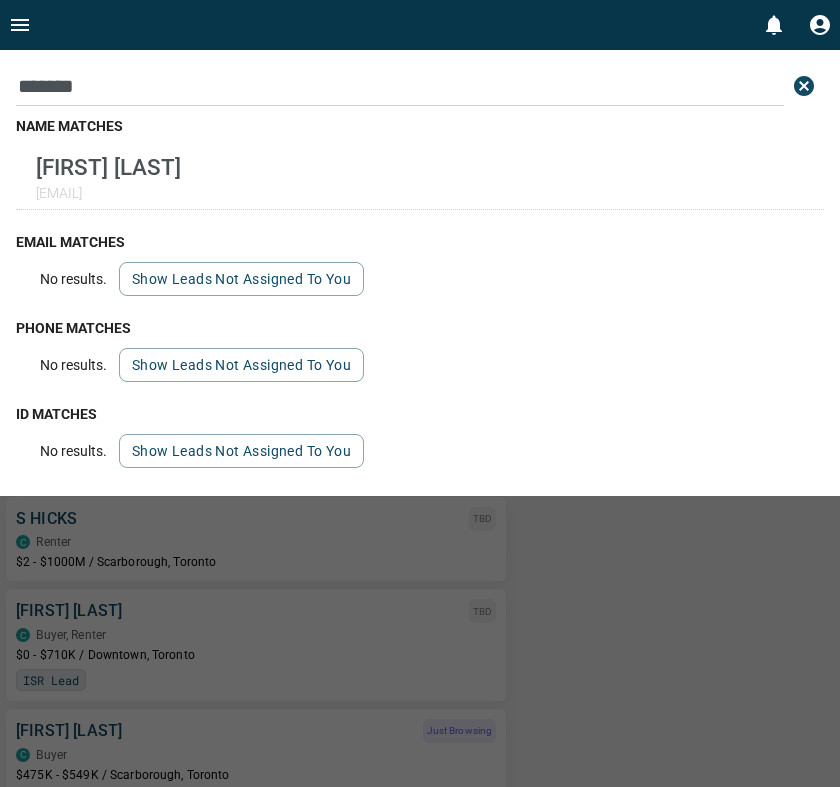 drag, startPoint x: 104, startPoint y: 93, endPoint x: -42, endPoint y: 94, distance: 146.00342 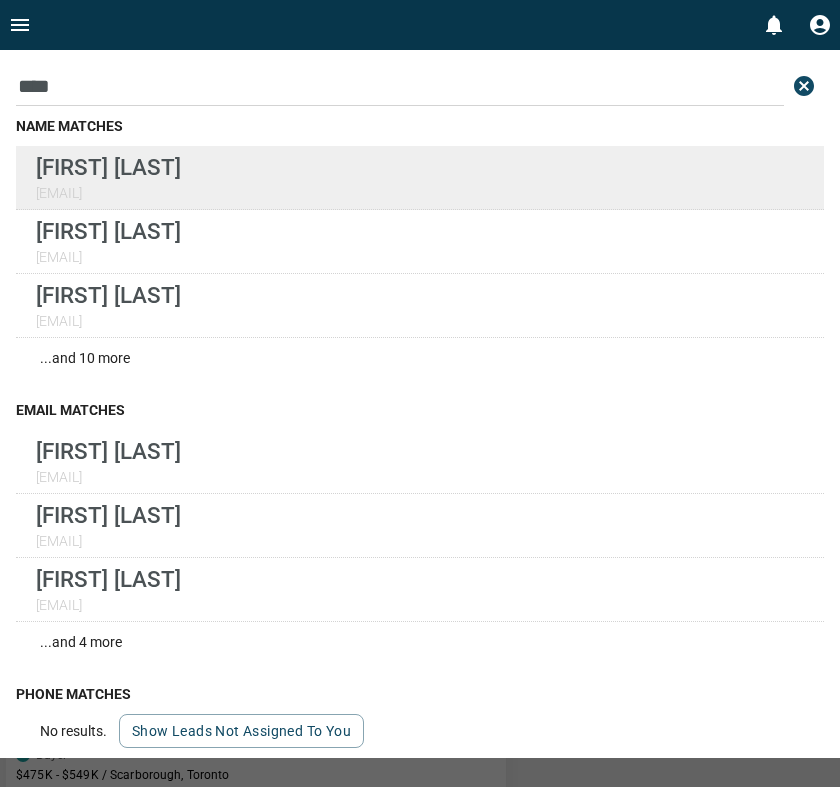 click on "[FIRST] [LAST]" at bounding box center (108, 167) 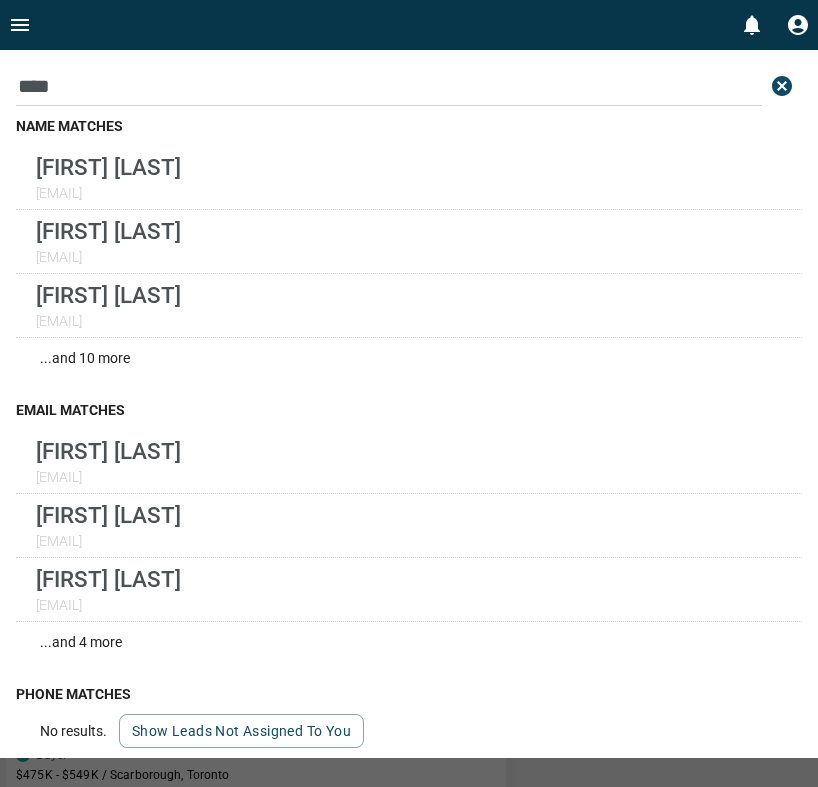 drag, startPoint x: 109, startPoint y: 87, endPoint x: -29, endPoint y: 87, distance: 138 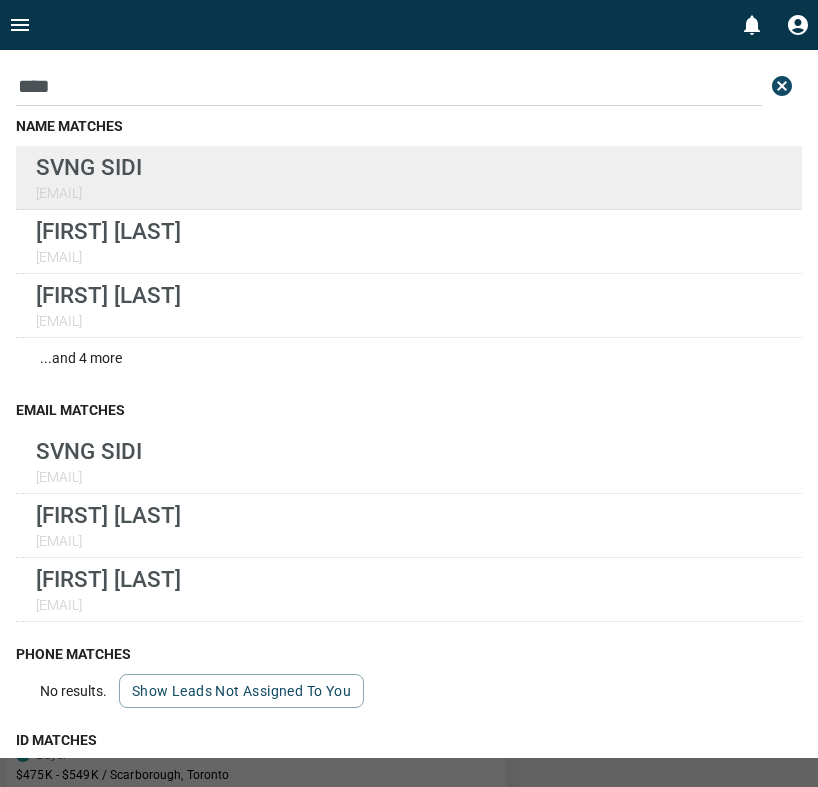 click on "SVNG SIDI" at bounding box center [89, 167] 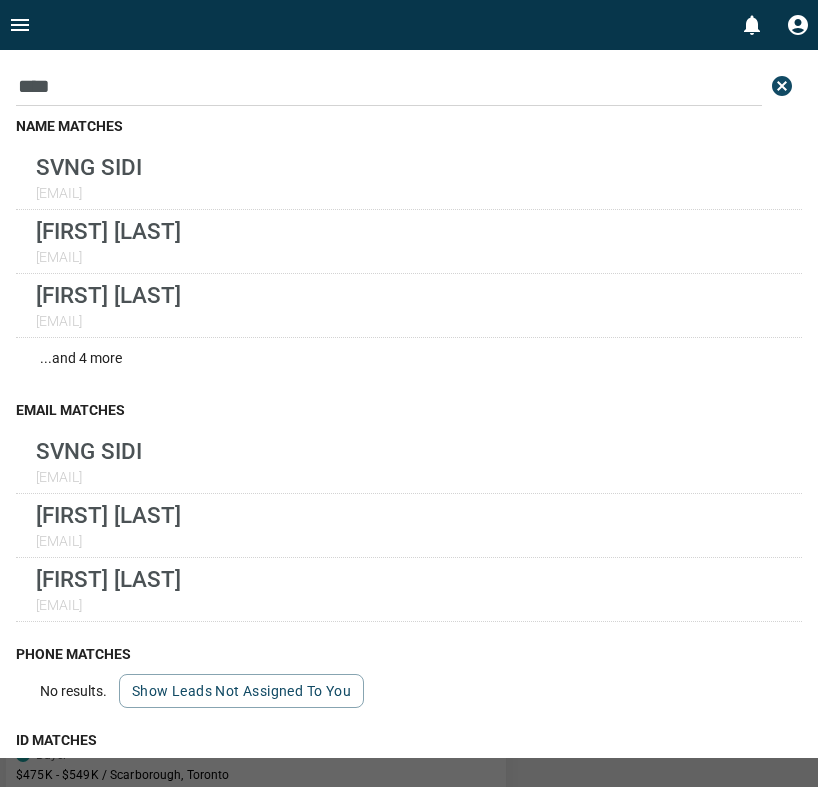 drag, startPoint x: 94, startPoint y: 90, endPoint x: -69, endPoint y: 83, distance: 163.15024 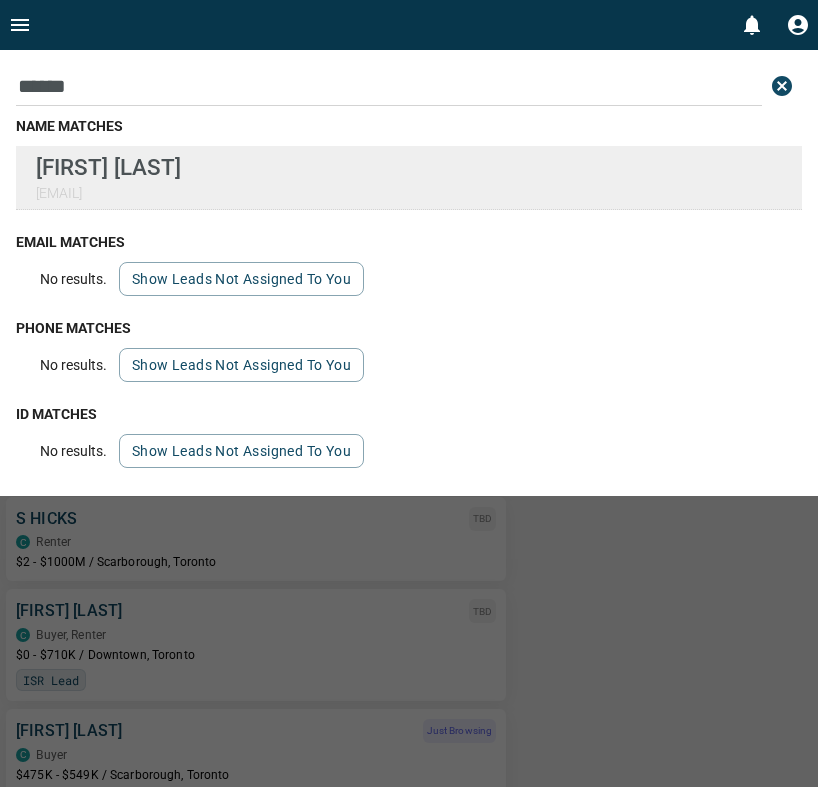 click on "[FIRST] [LAST] [EMAIL]" at bounding box center (409, 178) 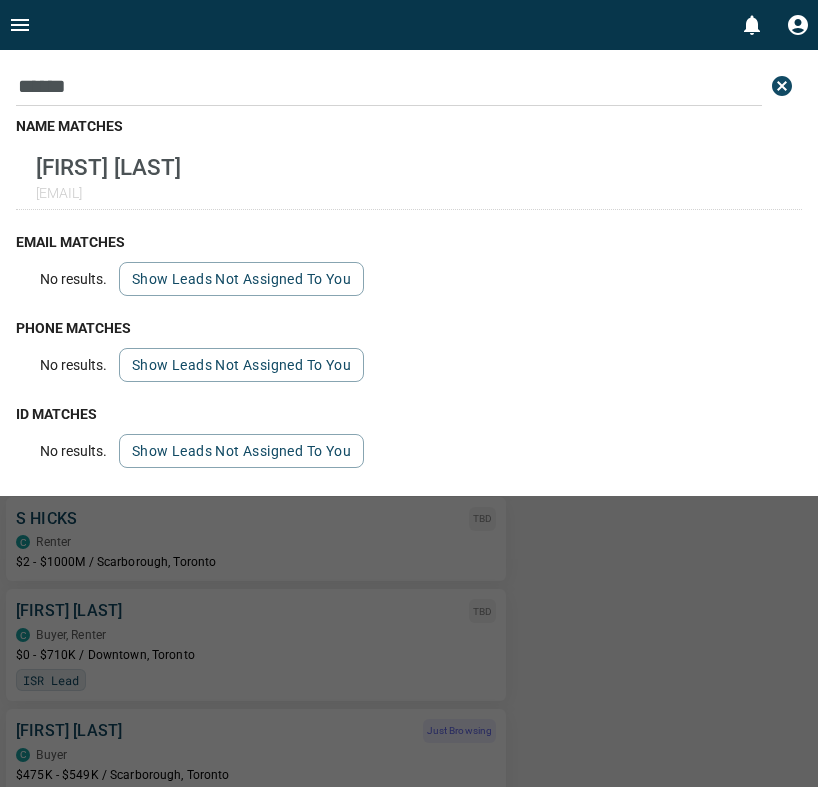 drag, startPoint x: 92, startPoint y: 91, endPoint x: -72, endPoint y: 89, distance: 164.01219 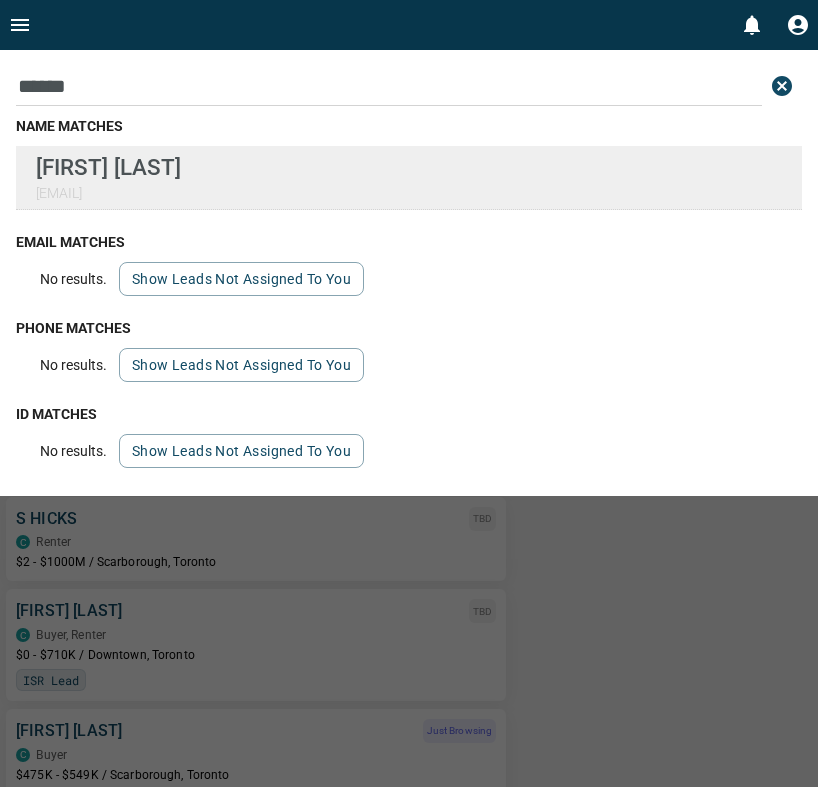 click on "[FIRST] [LAST]" at bounding box center (108, 167) 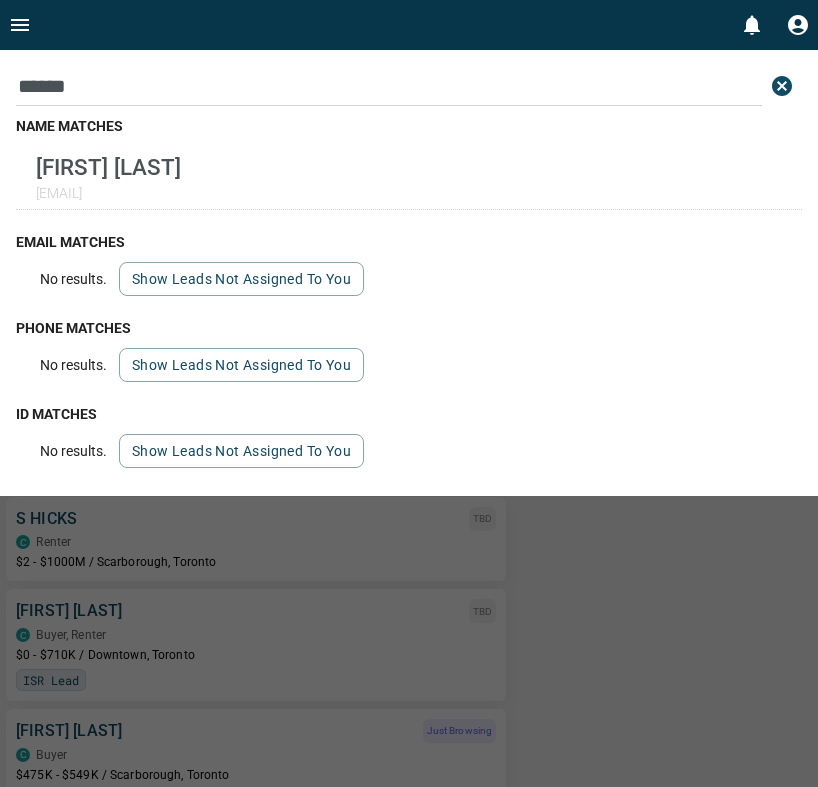 drag, startPoint x: 115, startPoint y: 88, endPoint x: -152, endPoint y: 88, distance: 267 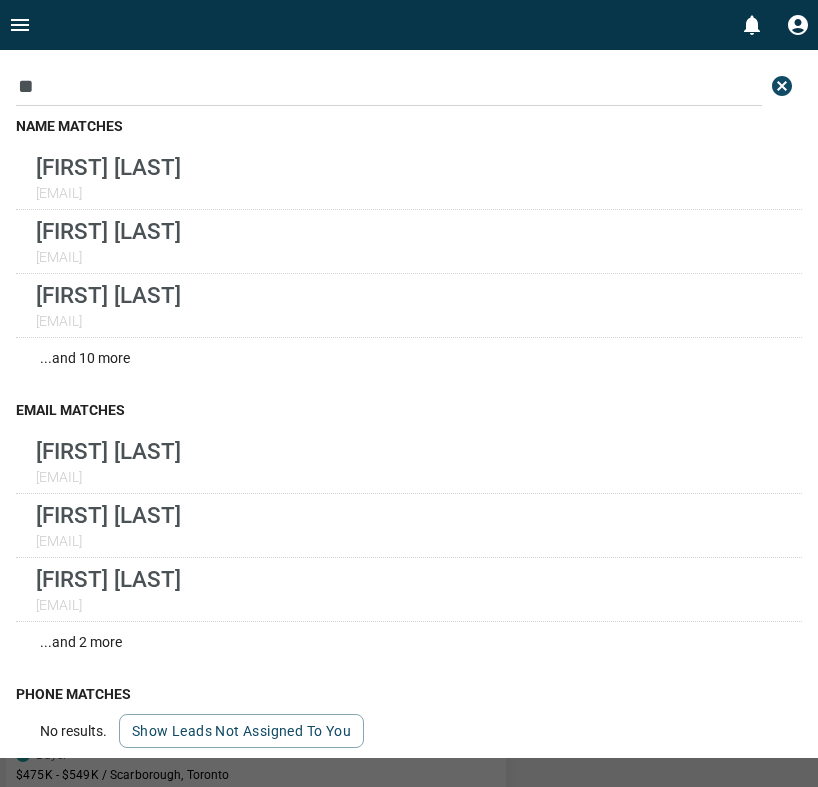 drag, startPoint x: 75, startPoint y: 84, endPoint x: -63, endPoint y: 84, distance: 138 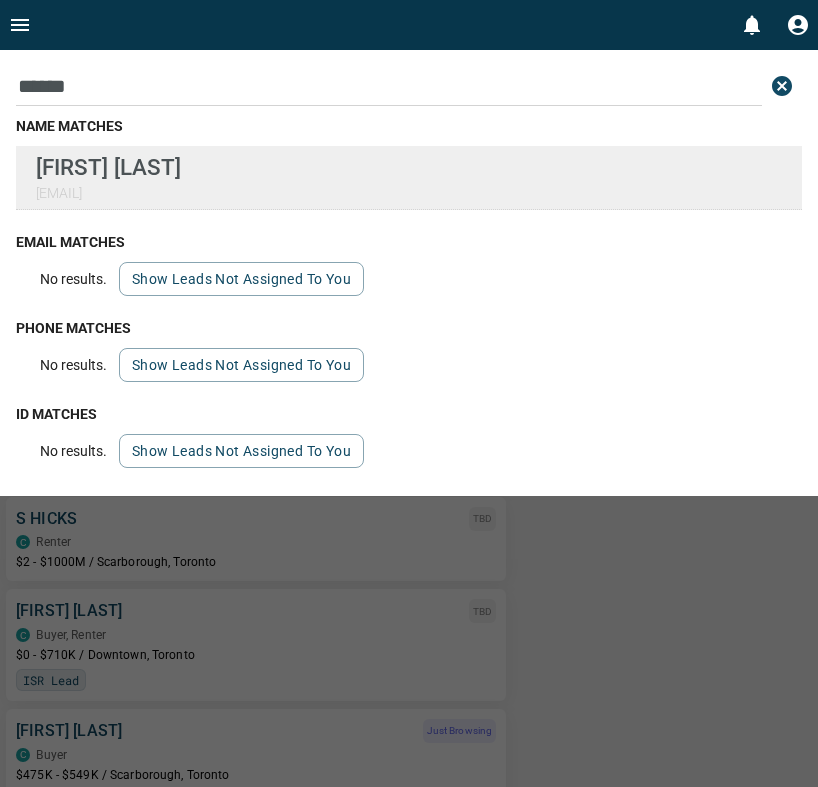 click on "[FIRST] [LAST] [EMAIL]" at bounding box center [409, 178] 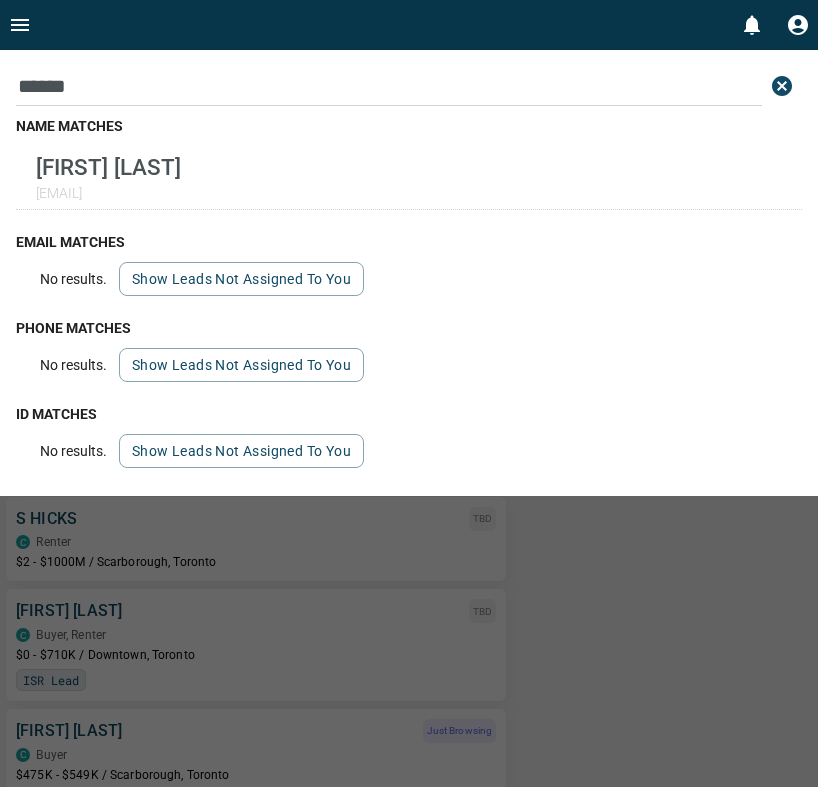 drag, startPoint x: 120, startPoint y: 75, endPoint x: -31, endPoint y: 74, distance: 151.00331 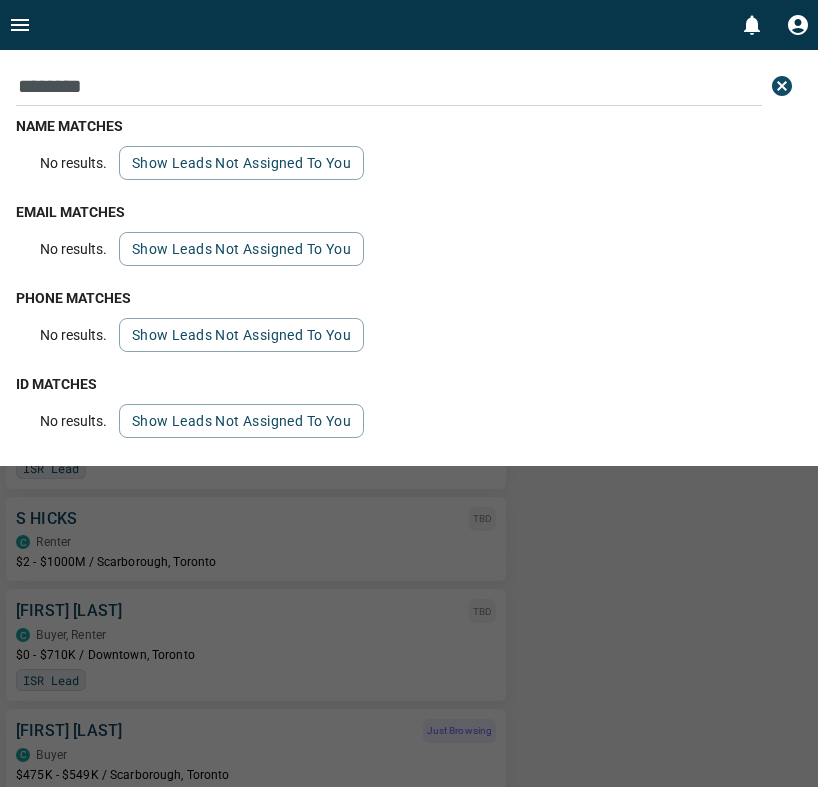 drag, startPoint x: 6, startPoint y: 329, endPoint x: -46, endPoint y: 89, distance: 245.56873 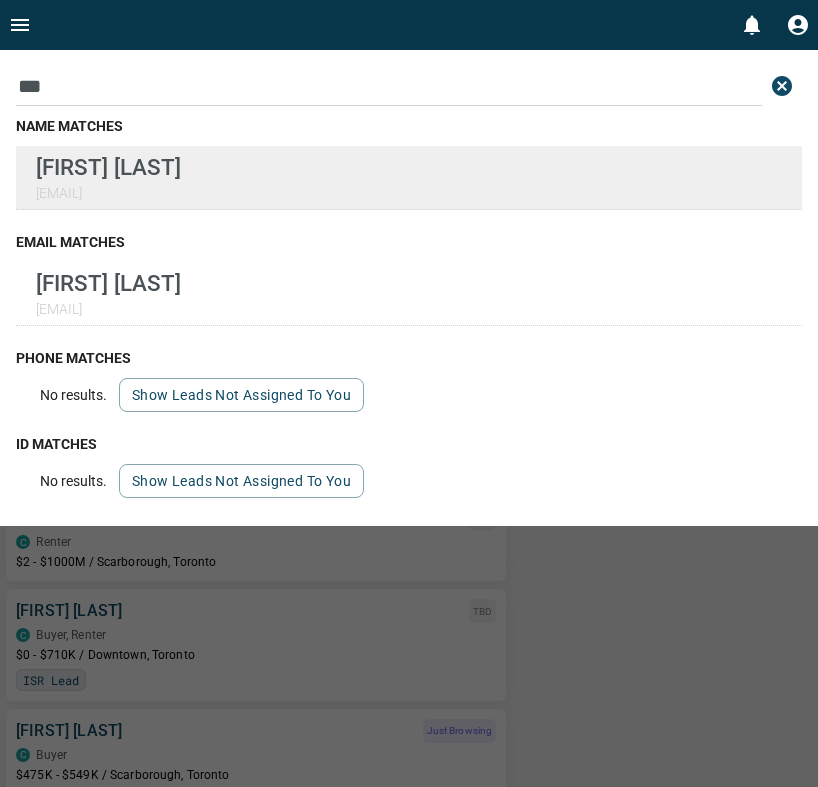 click on "[FIRST] [LAST] [EMAIL]" at bounding box center [409, 178] 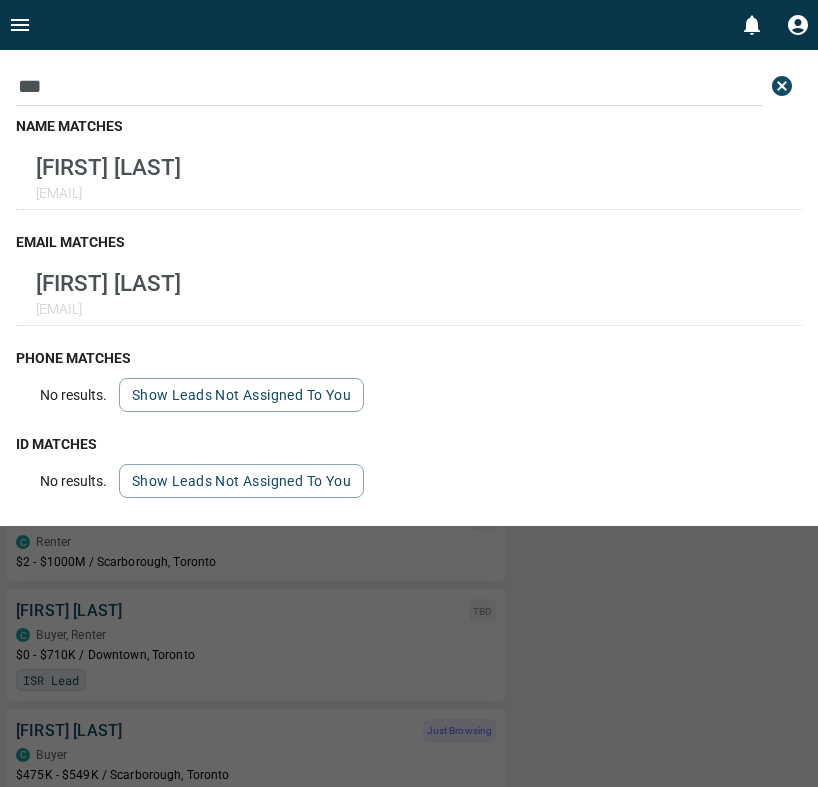 drag, startPoint x: 111, startPoint y: 75, endPoint x: -7, endPoint y: 89, distance: 118.82761 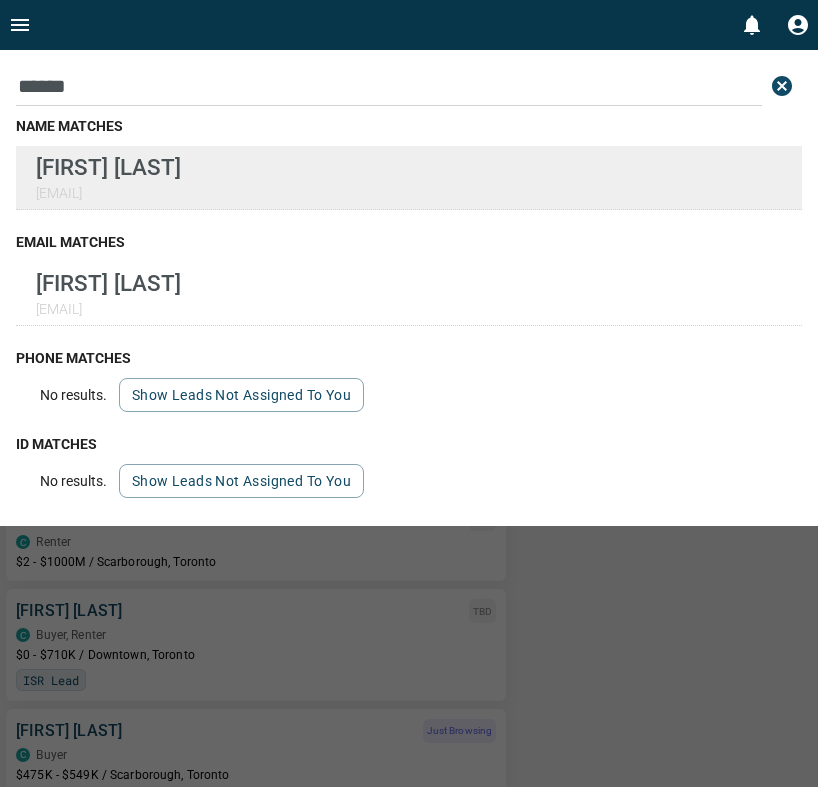 click on "[FIRST] [LAST]" at bounding box center [108, 167] 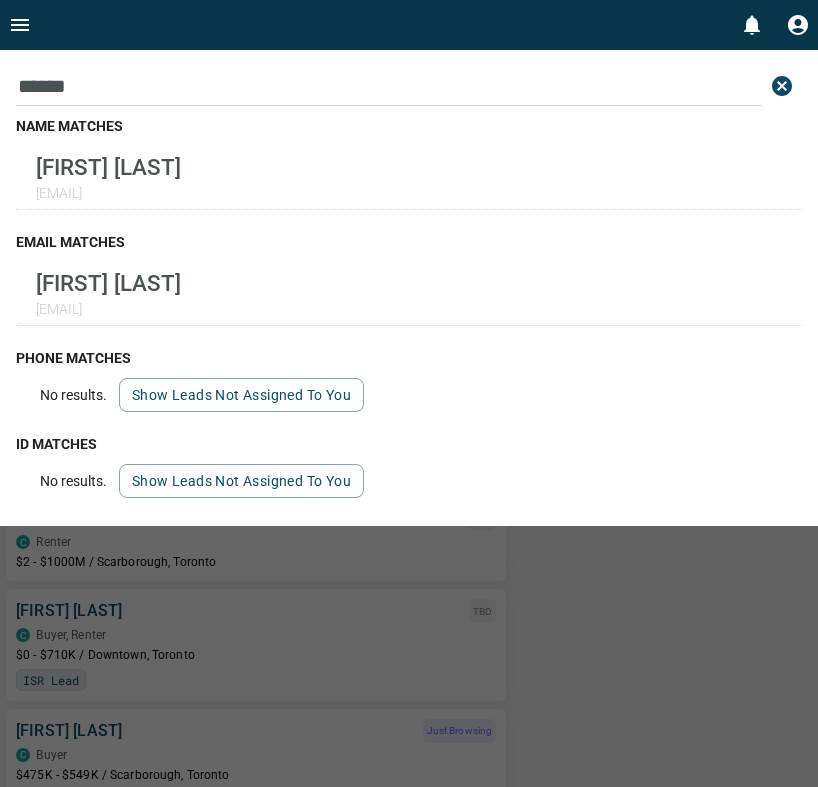 drag, startPoint x: 113, startPoint y: 82, endPoint x: -24, endPoint y: 82, distance: 137 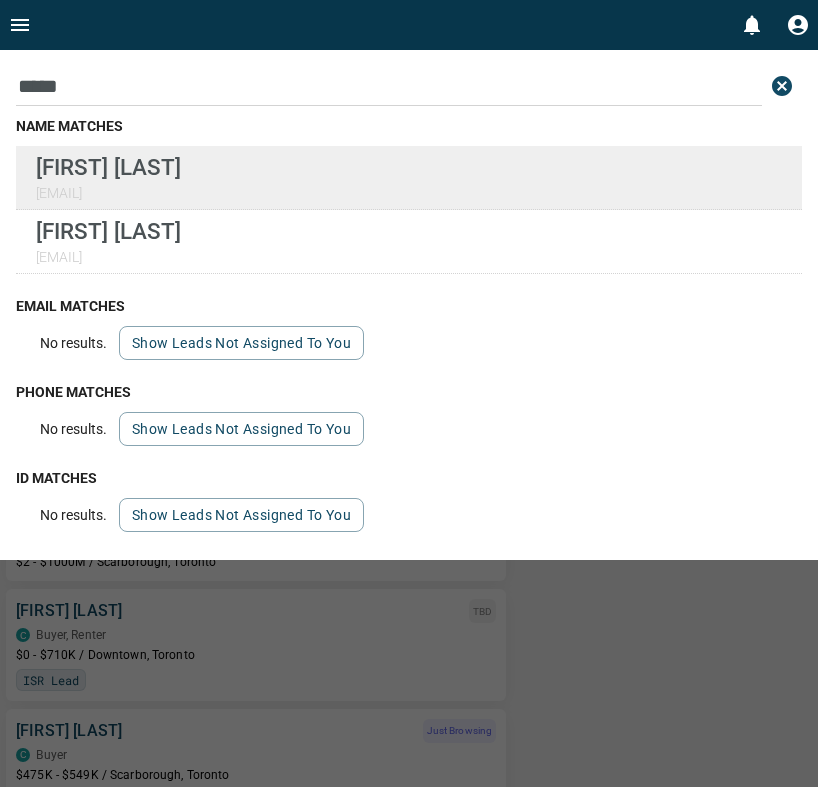 click on "[FIRST] [LAST]" at bounding box center [108, 167] 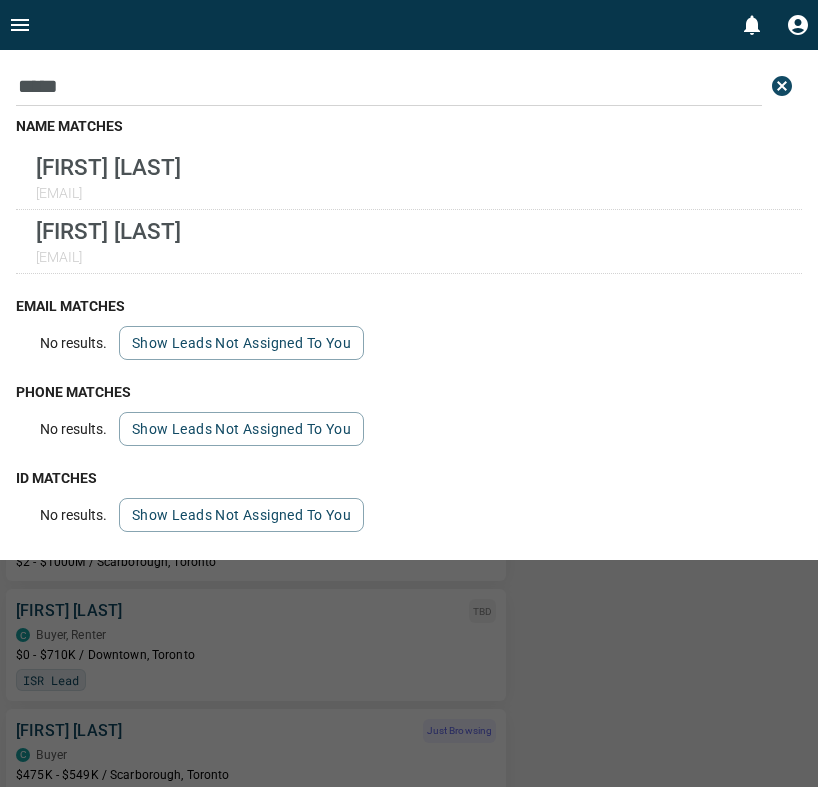 drag, startPoint x: 117, startPoint y: 80, endPoint x: -30, endPoint y: 79, distance: 147.0034 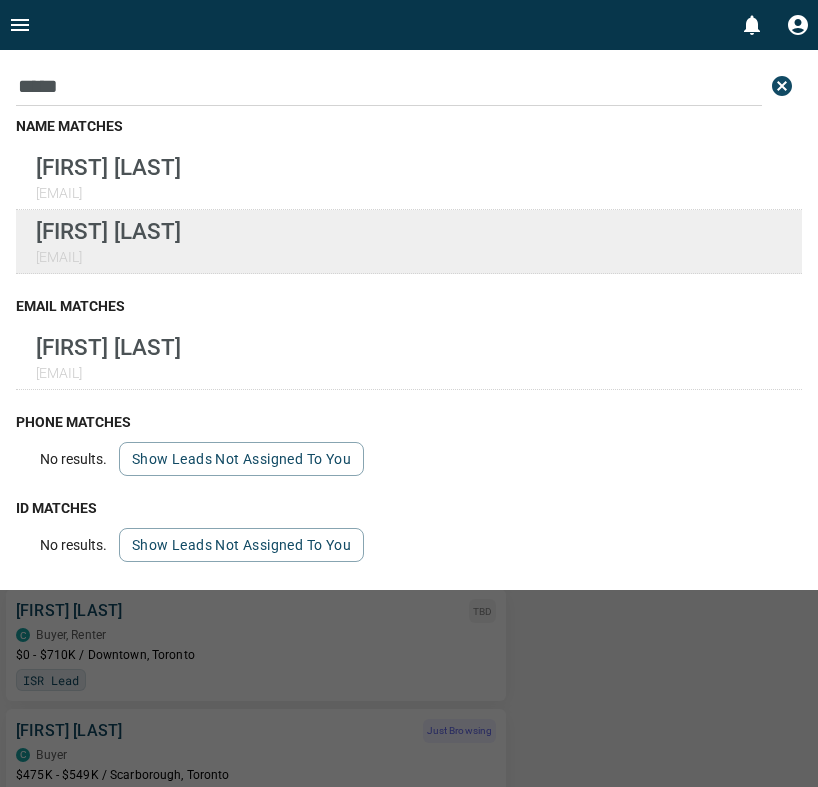 click on "[FIRST] [LAST]" at bounding box center (108, 231) 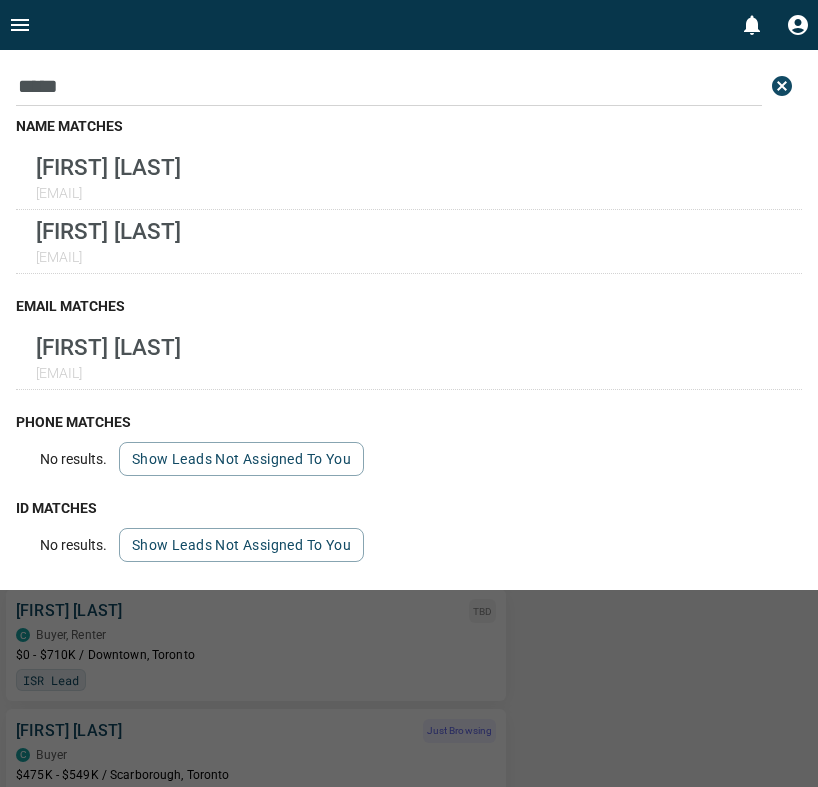 drag, startPoint x: 111, startPoint y: 87, endPoint x: -67, endPoint y: 87, distance: 178 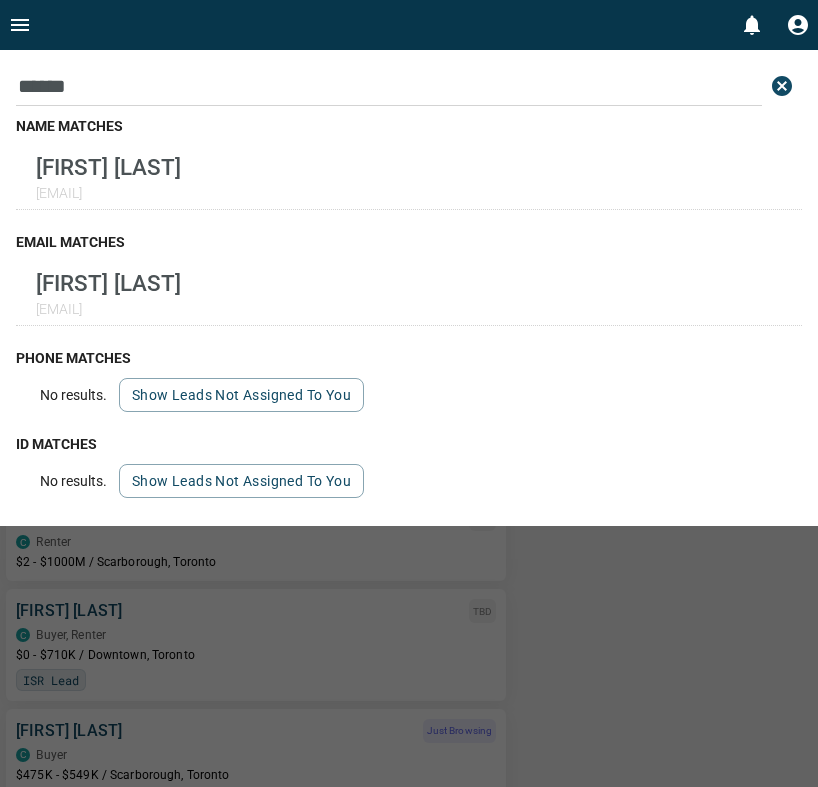 drag, startPoint x: 112, startPoint y: 82, endPoint x: -34, endPoint y: 82, distance: 146 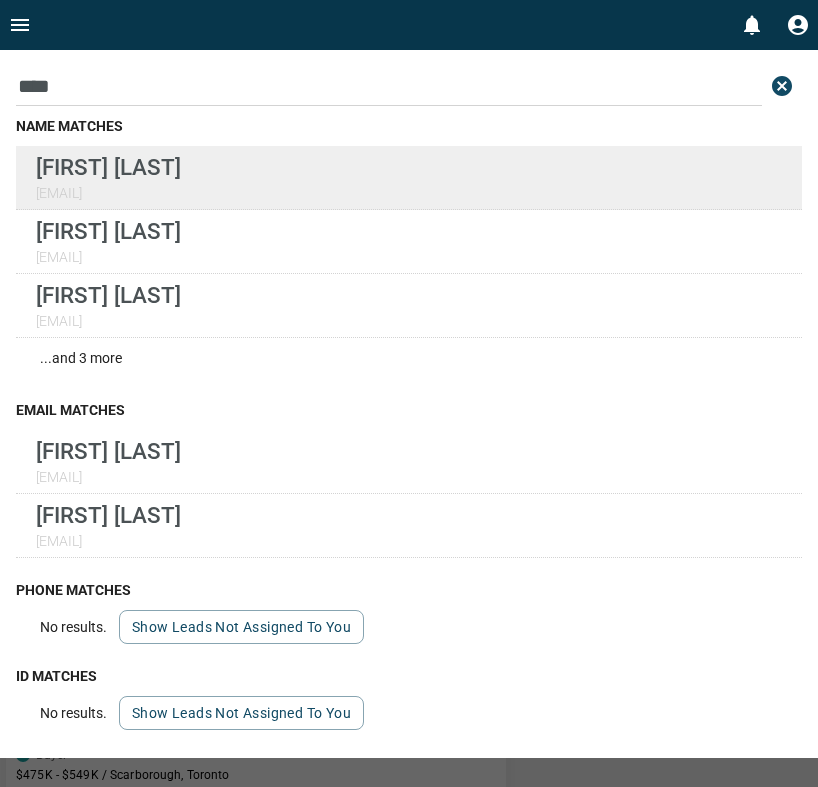 click on "[FIRST] [LAST]" at bounding box center [108, 167] 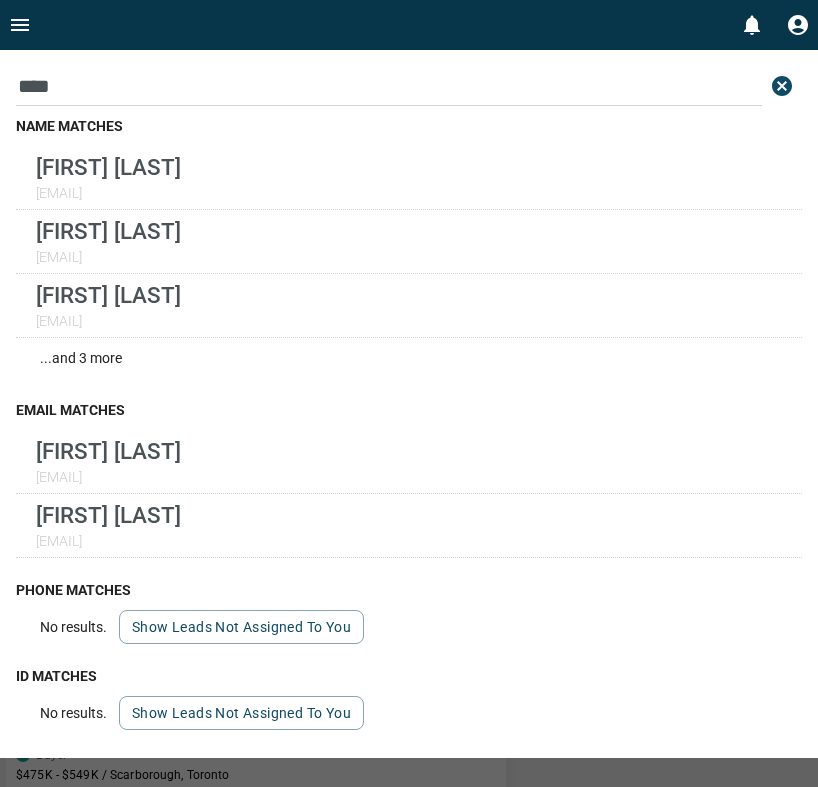 drag, startPoint x: 192, startPoint y: 100, endPoint x: -48, endPoint y: 89, distance: 240.25195 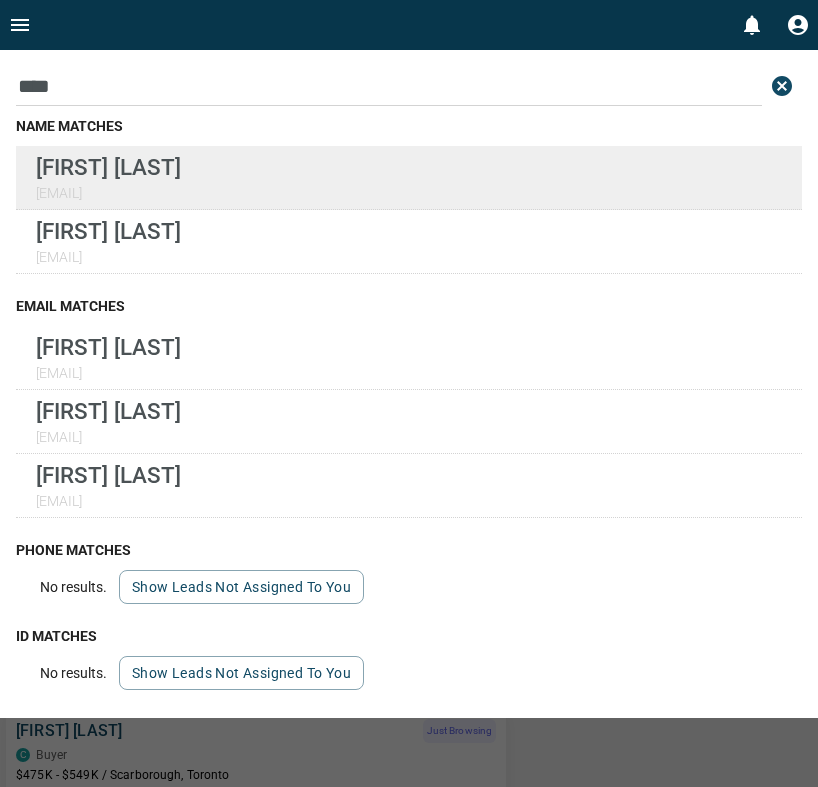 click on "[FIRST] [LAST]" at bounding box center (108, 167) 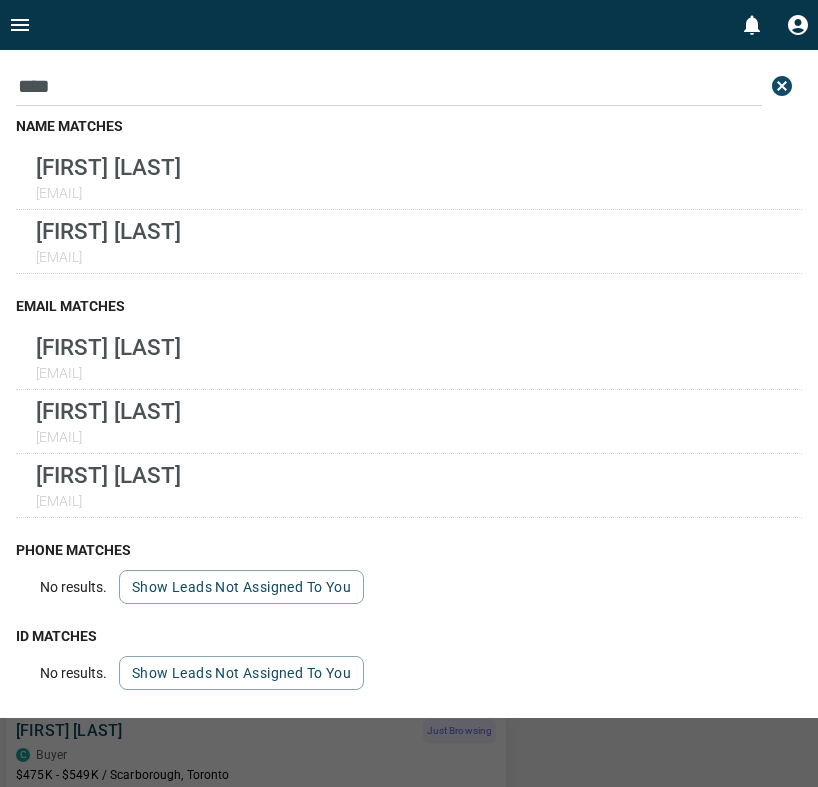 drag, startPoint x: 102, startPoint y: 95, endPoint x: -7, endPoint y: 95, distance: 109 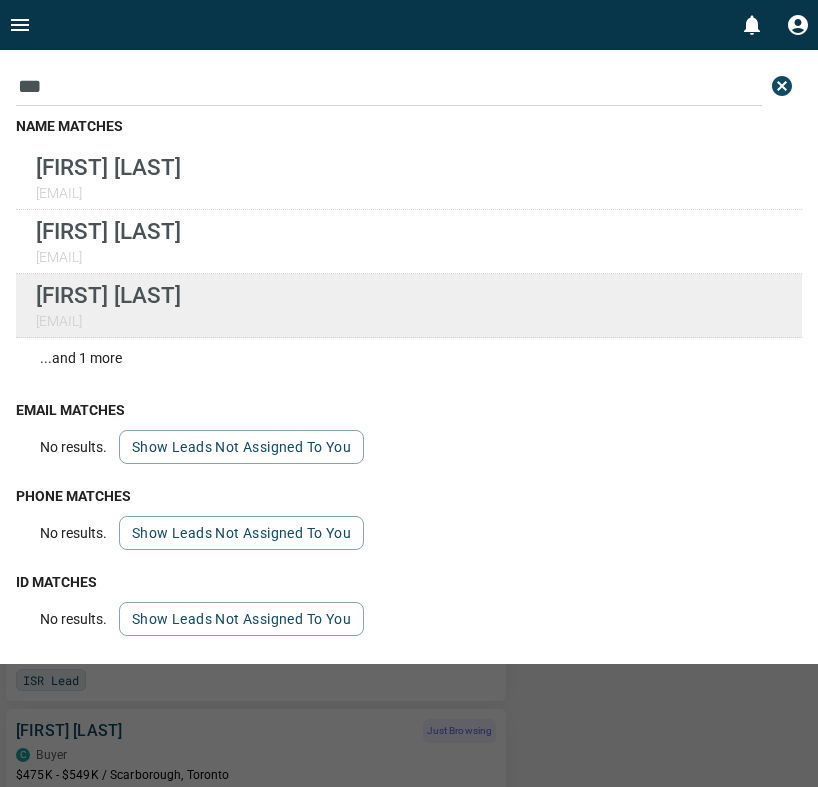 click on "[FIRST] [LAST] [EMAIL]" at bounding box center [108, 305] 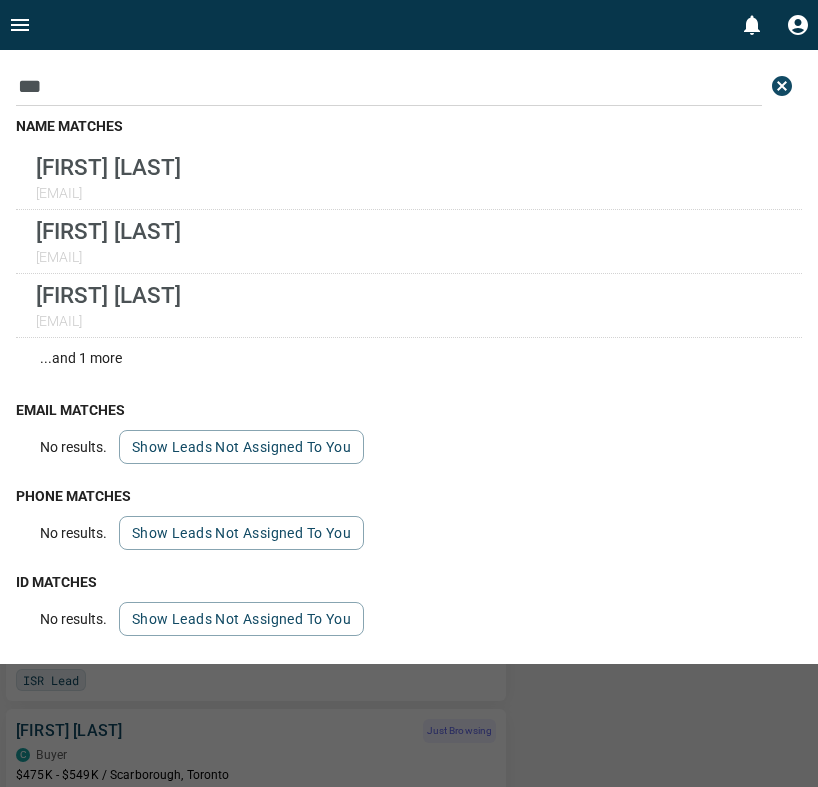 drag, startPoint x: 110, startPoint y: 93, endPoint x: 2, endPoint y: 91, distance: 108.01852 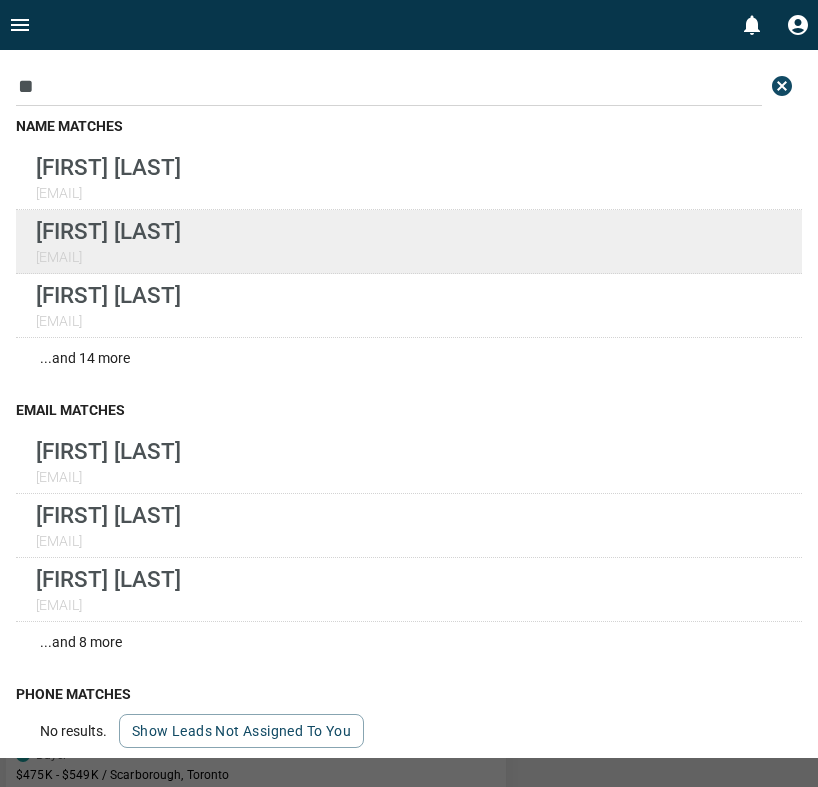 click on "[FIRST] [LAST]" at bounding box center (108, 231) 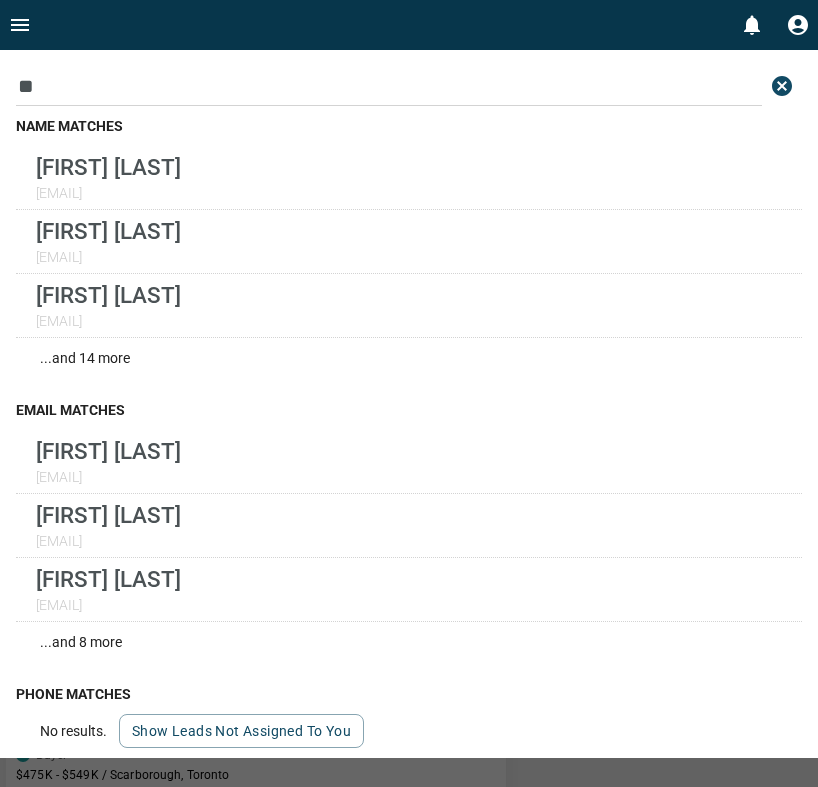 drag, startPoint x: 128, startPoint y: 78, endPoint x: -26, endPoint y: 75, distance: 154.02922 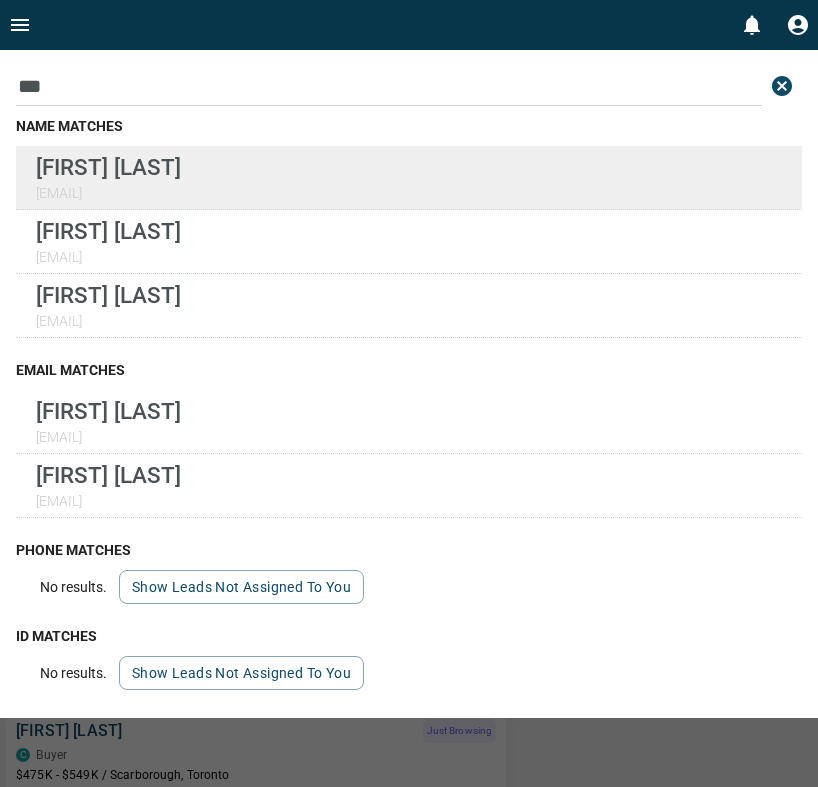 click on "[EMAIL]" at bounding box center (108, 193) 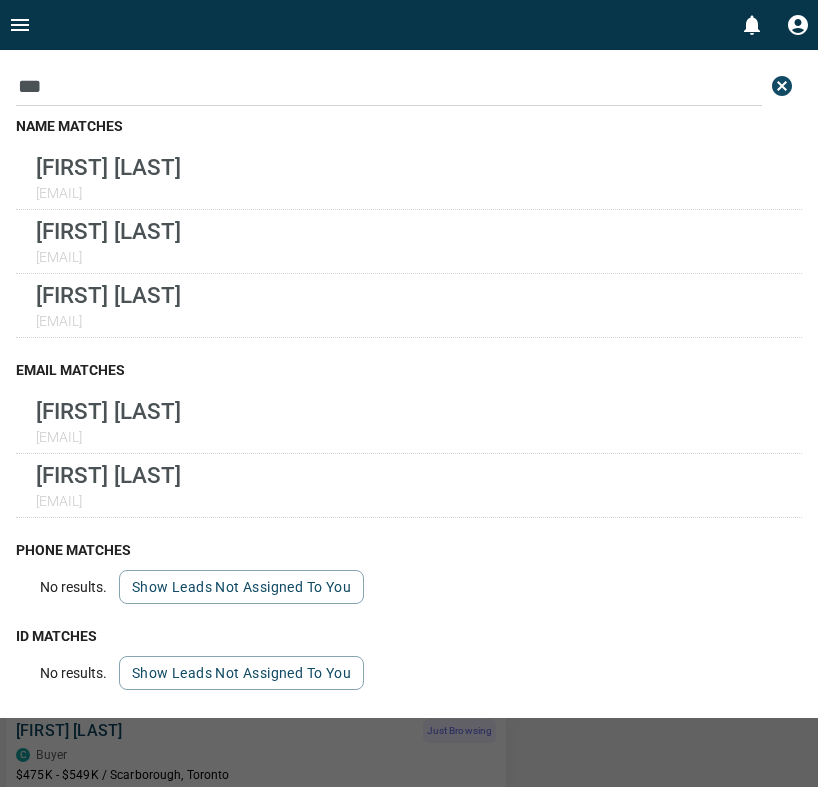 drag, startPoint x: 121, startPoint y: 75, endPoint x: -6, endPoint y: 76, distance: 127.00394 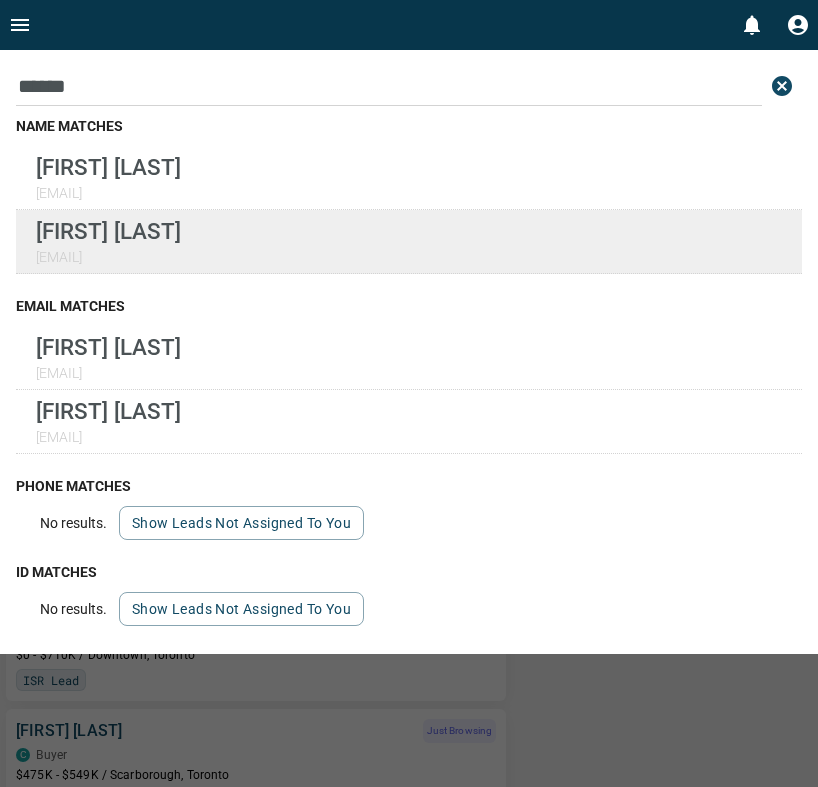 click on "[EMAIL]" at bounding box center [108, 257] 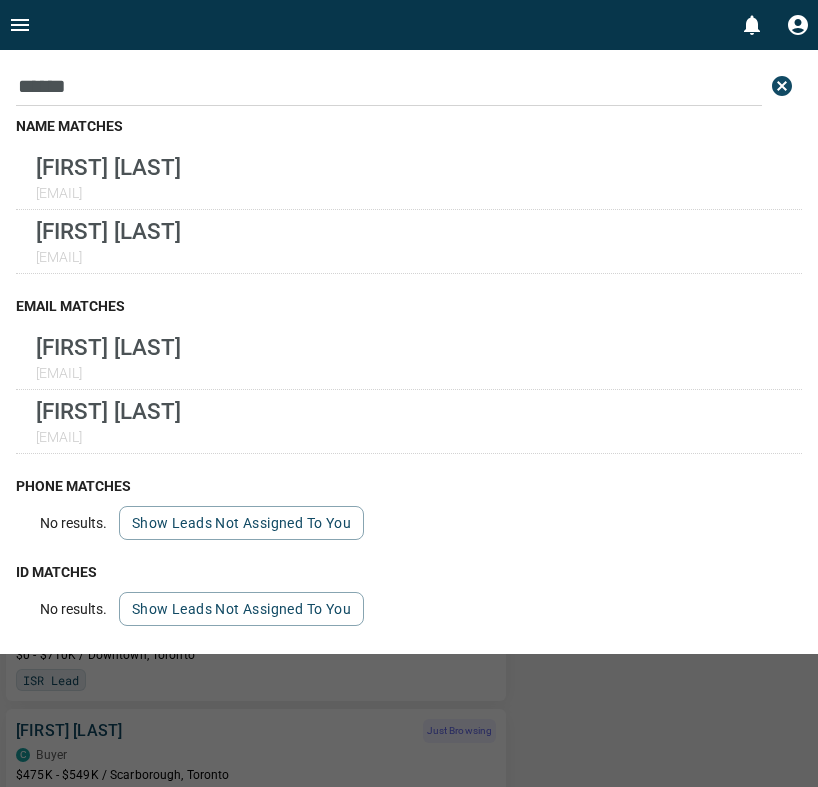 drag, startPoint x: 107, startPoint y: 85, endPoint x: -43, endPoint y: 85, distance: 150 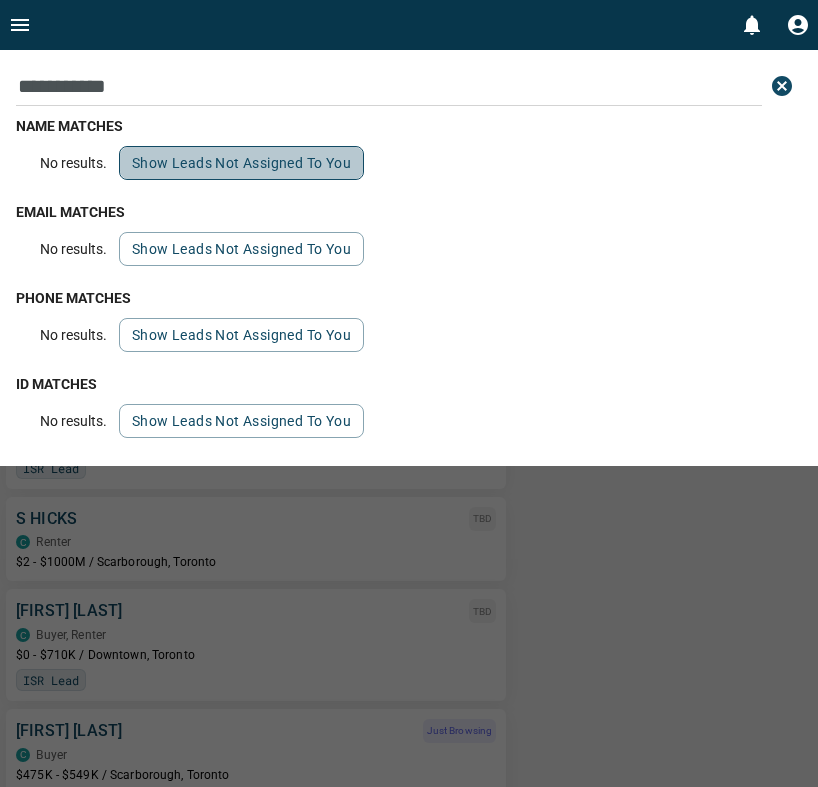 click on "Show leads not assigned to you" at bounding box center [241, 163] 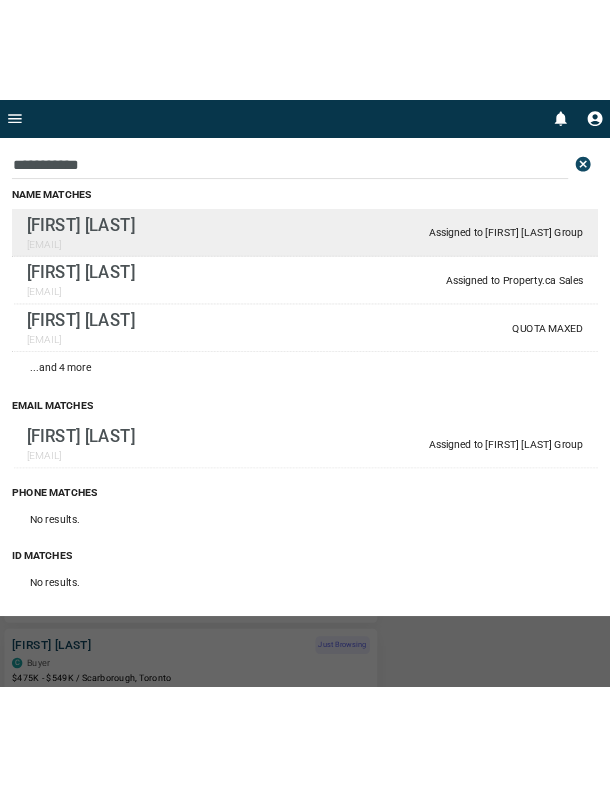 scroll, scrollTop: 755, scrollLeft: 0, axis: vertical 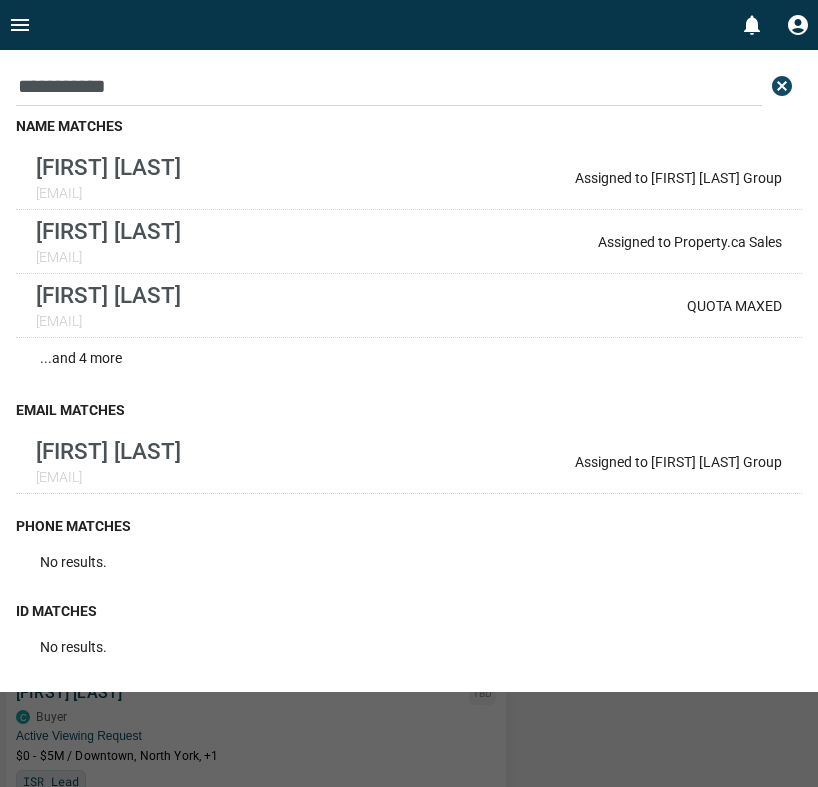 drag, startPoint x: 134, startPoint y: 84, endPoint x: -43, endPoint y: 84, distance: 177 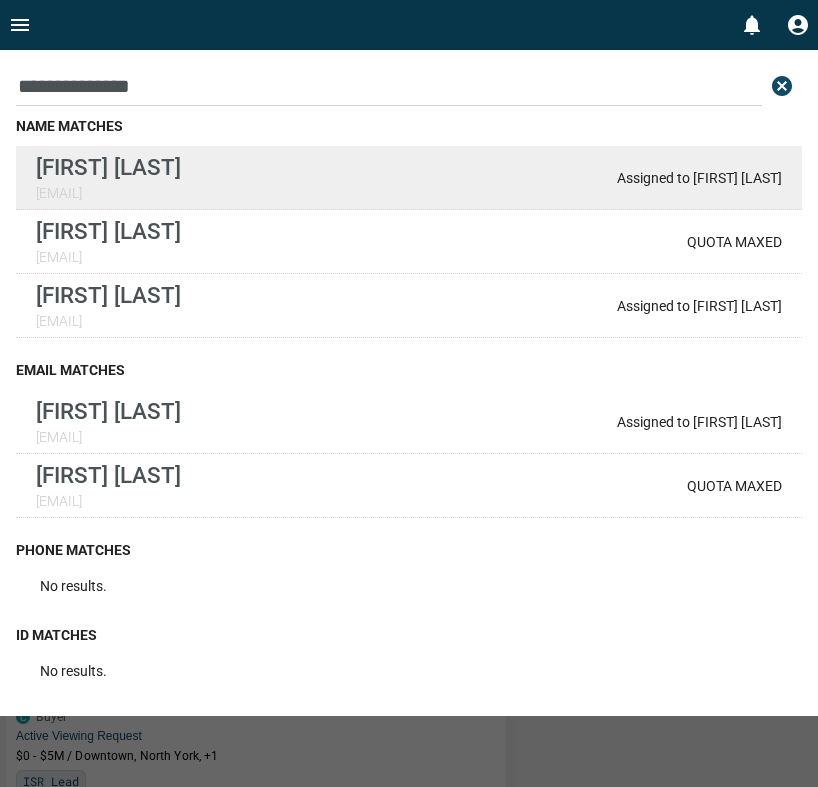 click on "[FIRST] [LAST] [EMAIL] Assigned to [FIRST] [LAST]" at bounding box center [409, 178] 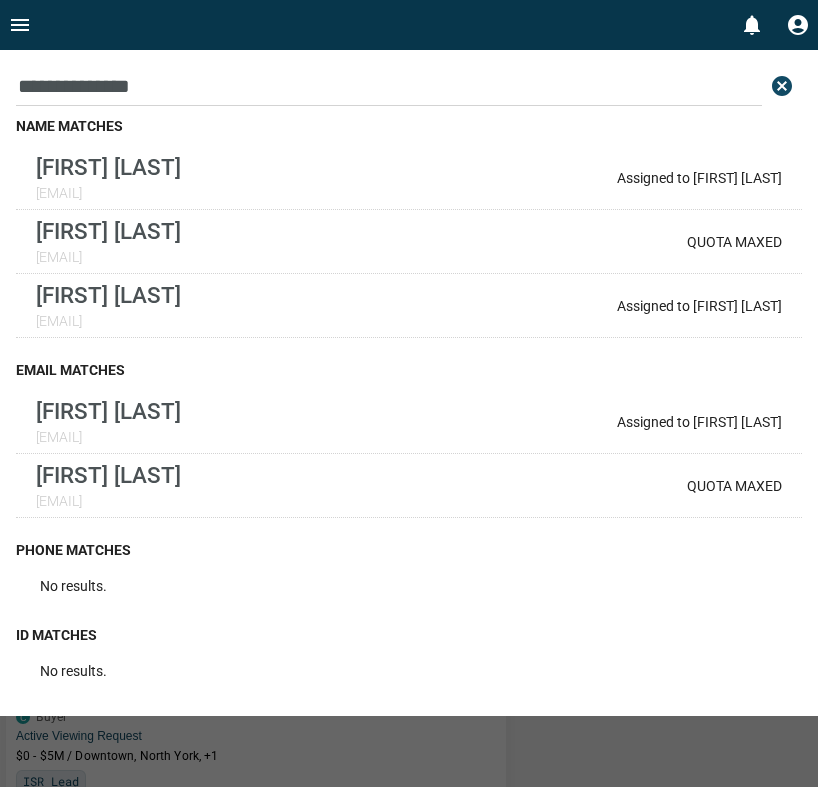 drag, startPoint x: 175, startPoint y: 88, endPoint x: -87, endPoint y: 88, distance: 262 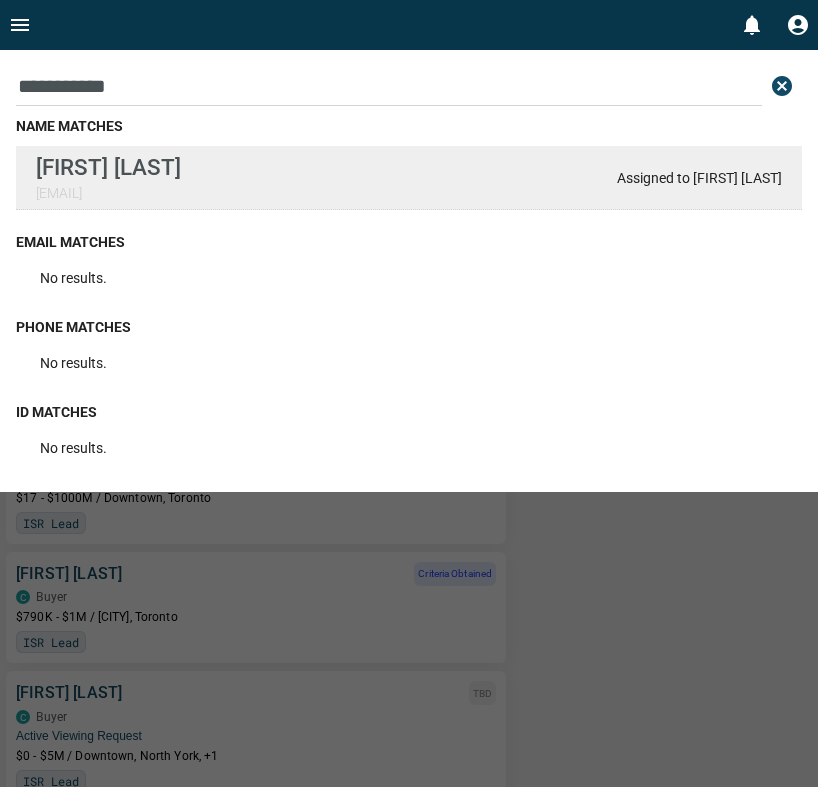 click on "[FIRST] [LAST]" at bounding box center (108, 167) 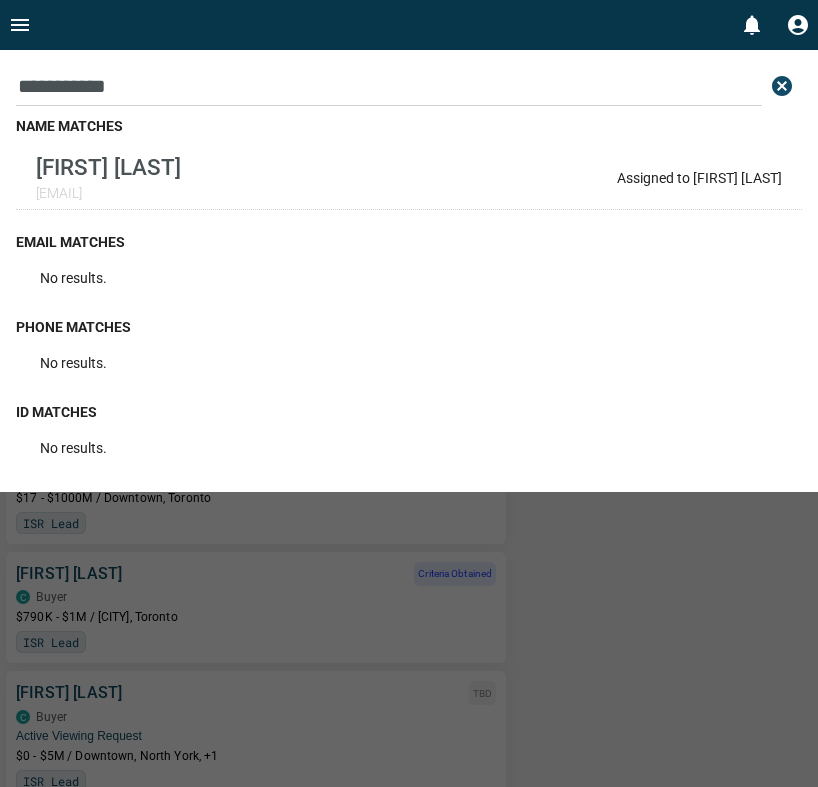 drag, startPoint x: 135, startPoint y: 95, endPoint x: -56, endPoint y: 95, distance: 191 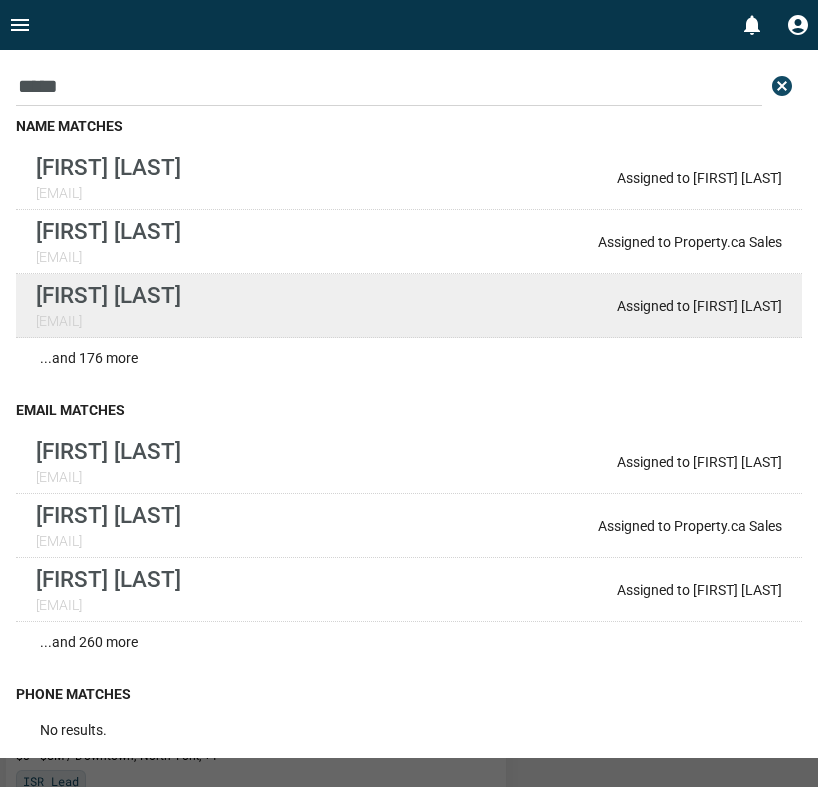 click on "[FIRST] [LAST]" at bounding box center (108, 295) 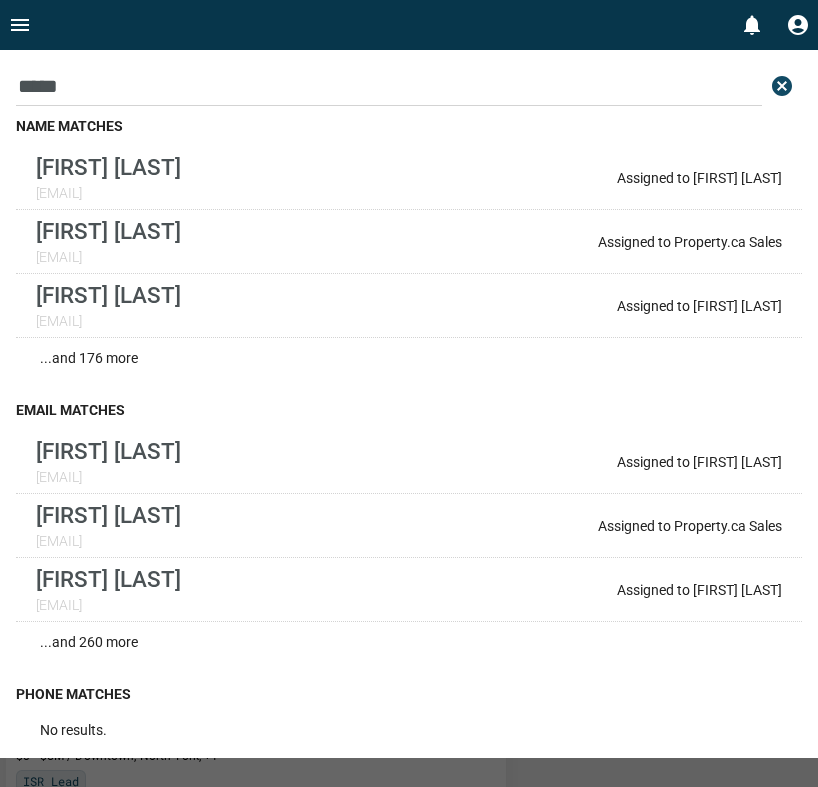 drag, startPoint x: 111, startPoint y: 90, endPoint x: -105, endPoint y: 95, distance: 216.05786 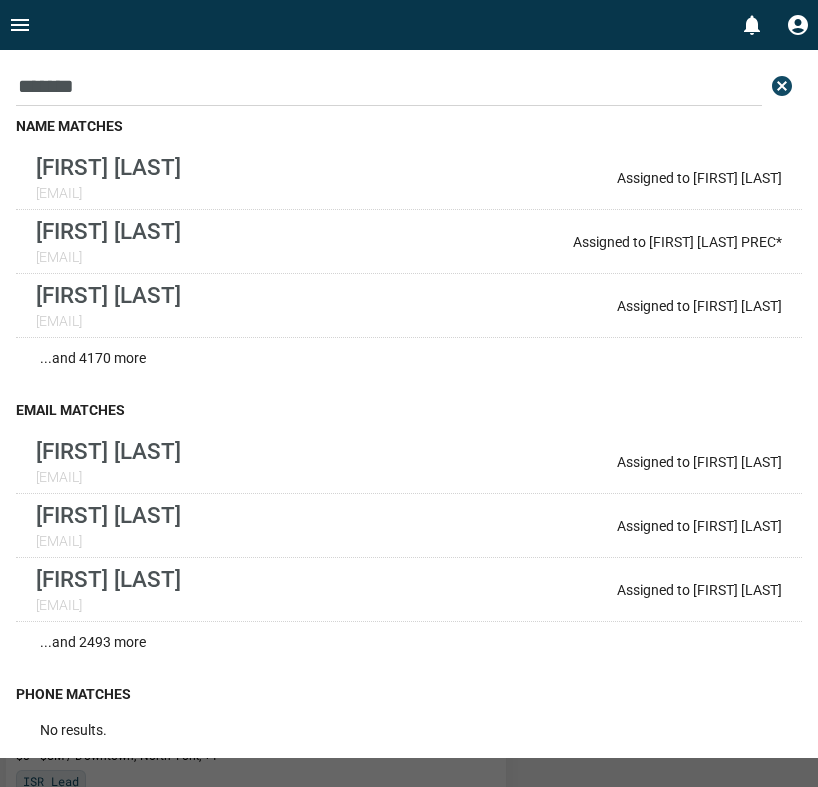 type on "*******" 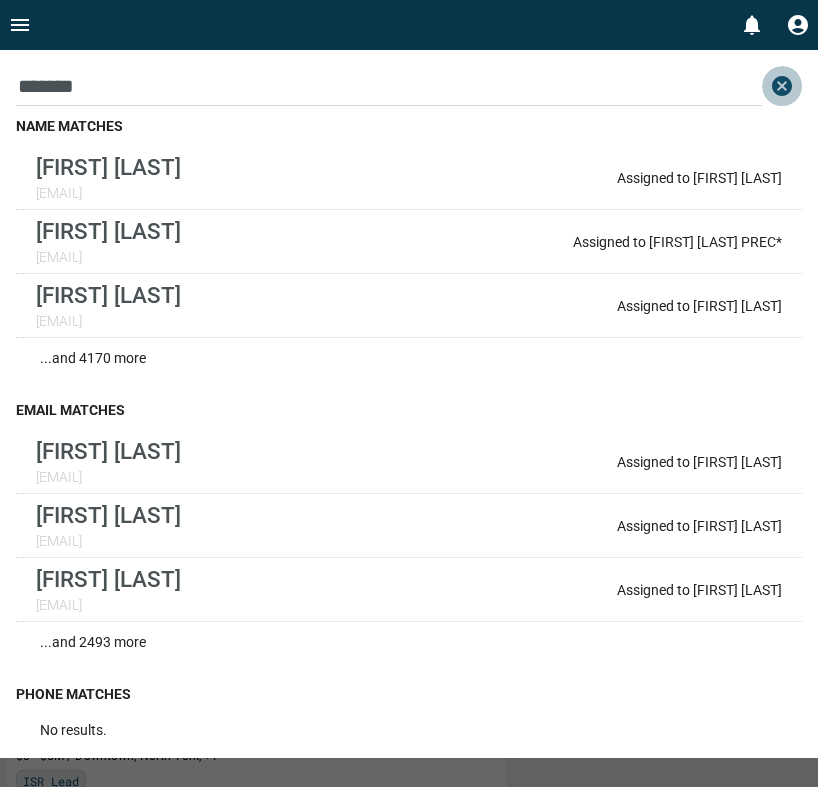 click 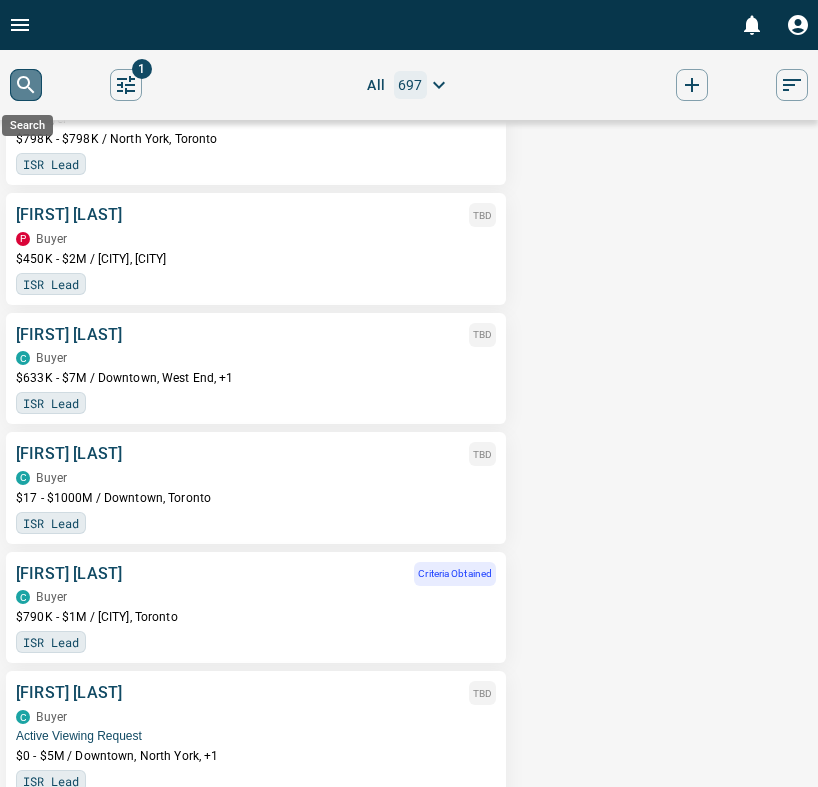 click 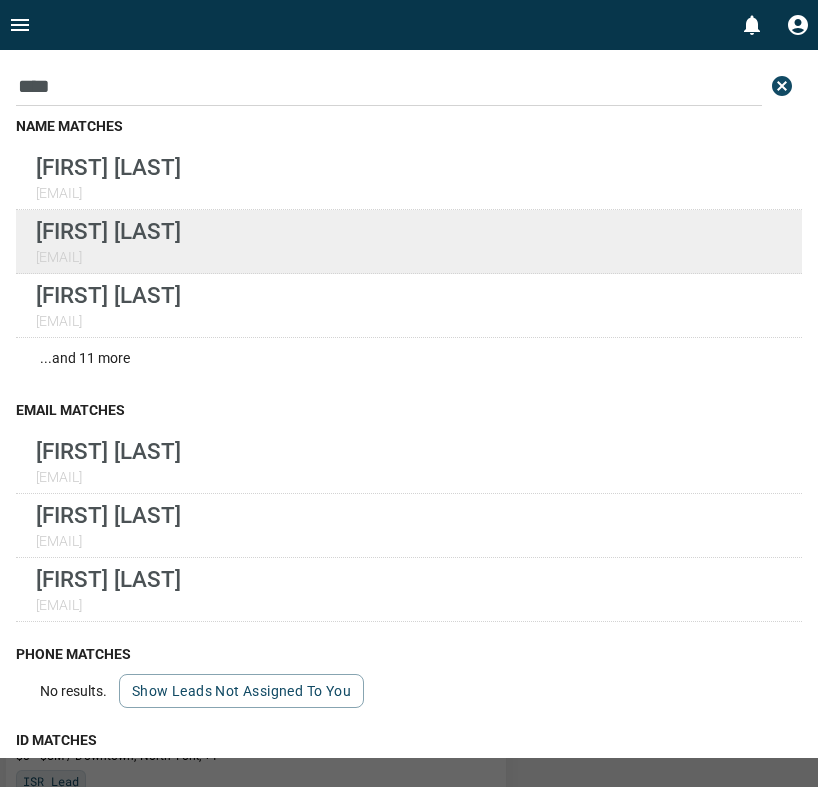 click on "[FIRST] [LAST] [EMAIL]" at bounding box center [409, 242] 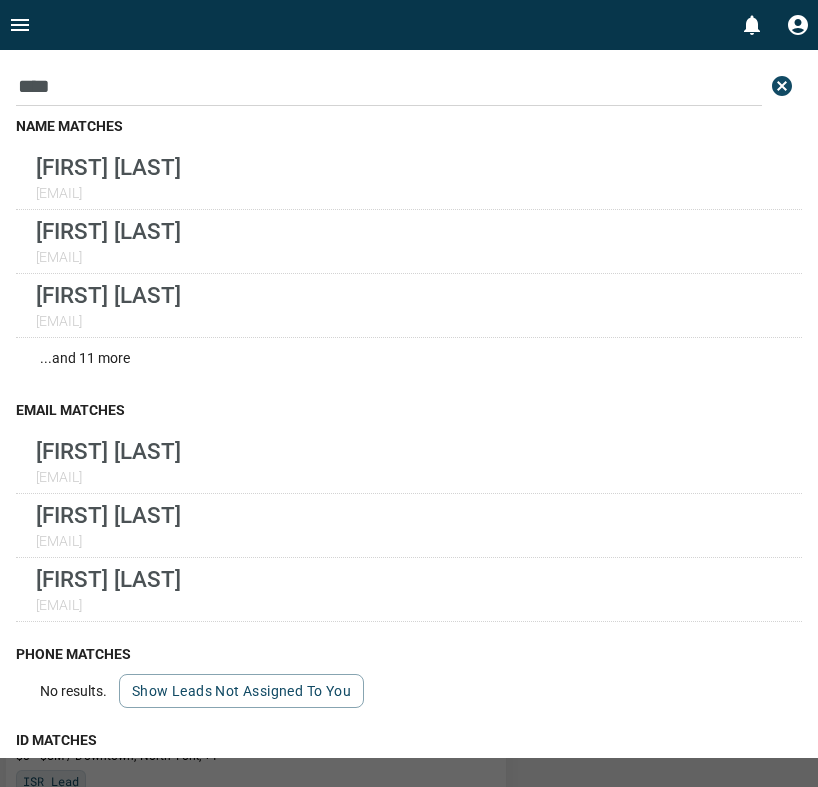 drag, startPoint x: 115, startPoint y: 86, endPoint x: -23, endPoint y: 86, distance: 138 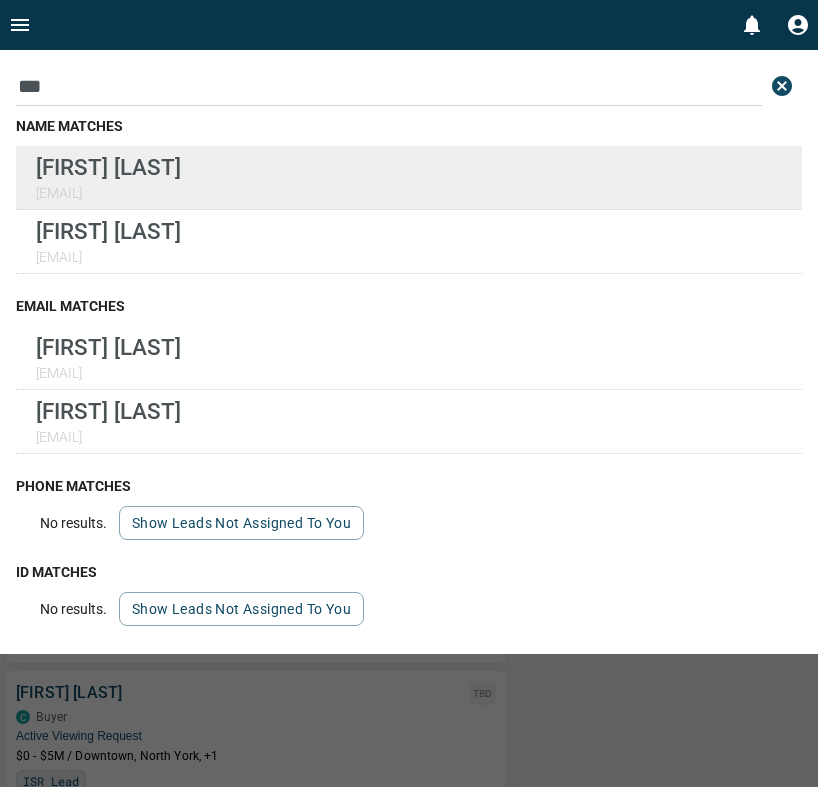 click on "[FIRST] [LAST]" at bounding box center (108, 167) 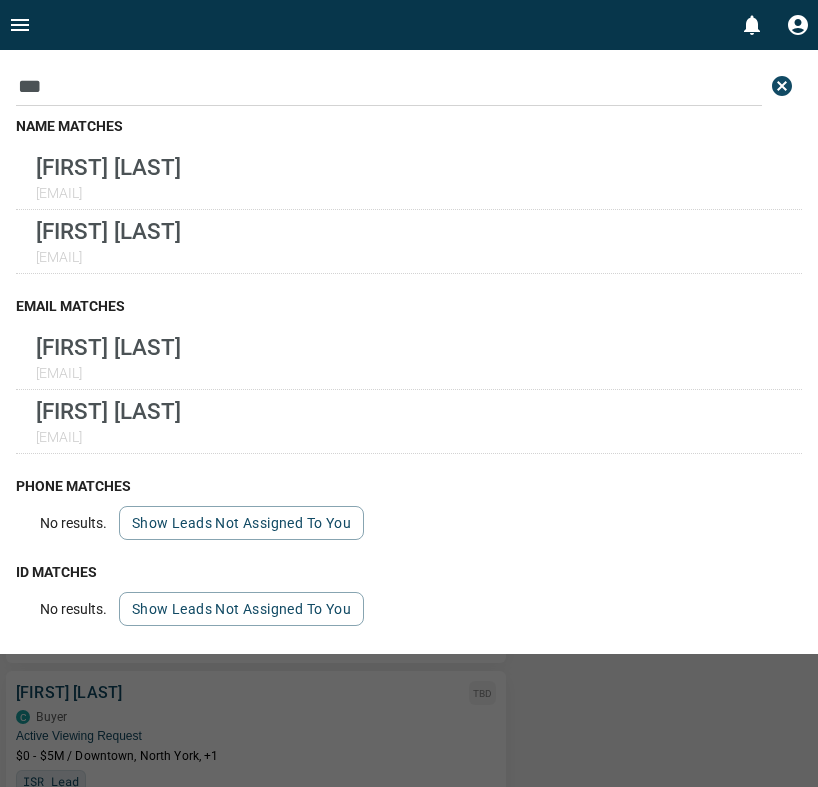 drag, startPoint x: 102, startPoint y: 87, endPoint x: 12, endPoint y: 87, distance: 90 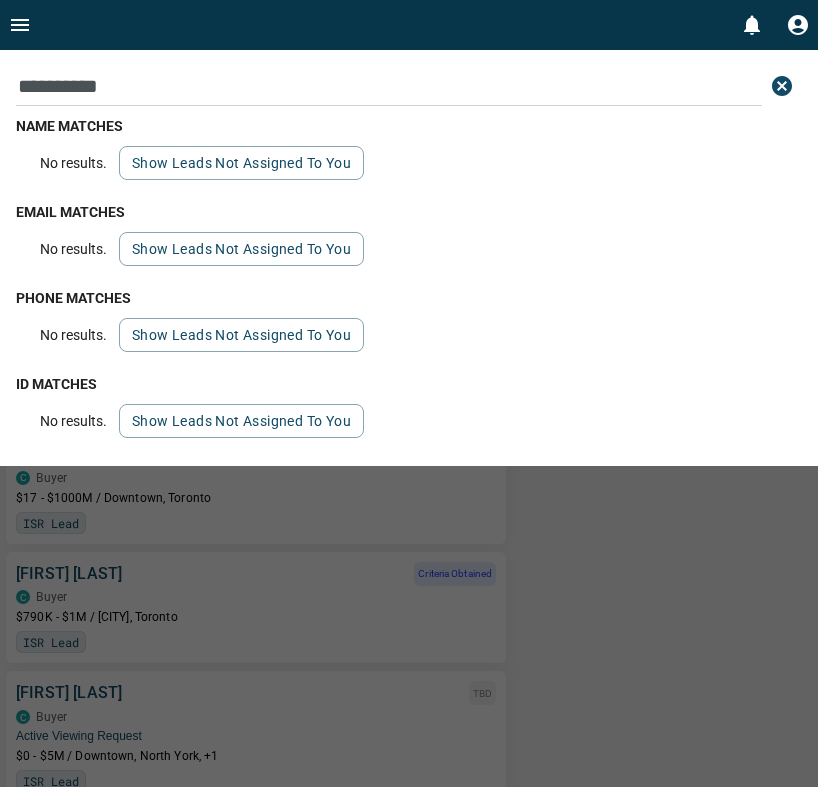 drag, startPoint x: 123, startPoint y: 94, endPoint x: -69, endPoint y: 91, distance: 192.02344 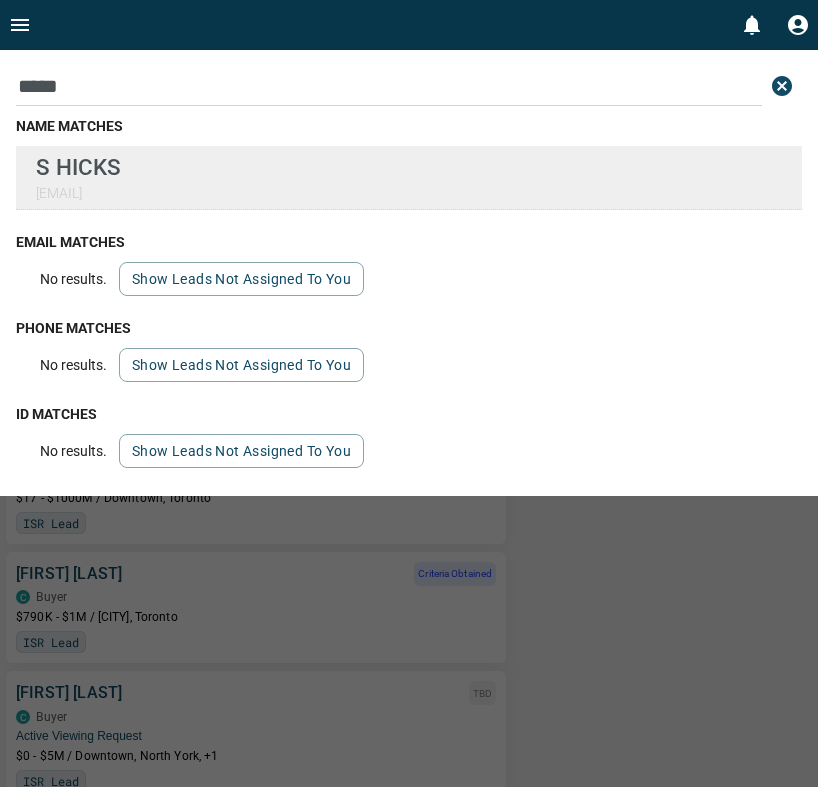 click on "S HICKS" at bounding box center [78, 167] 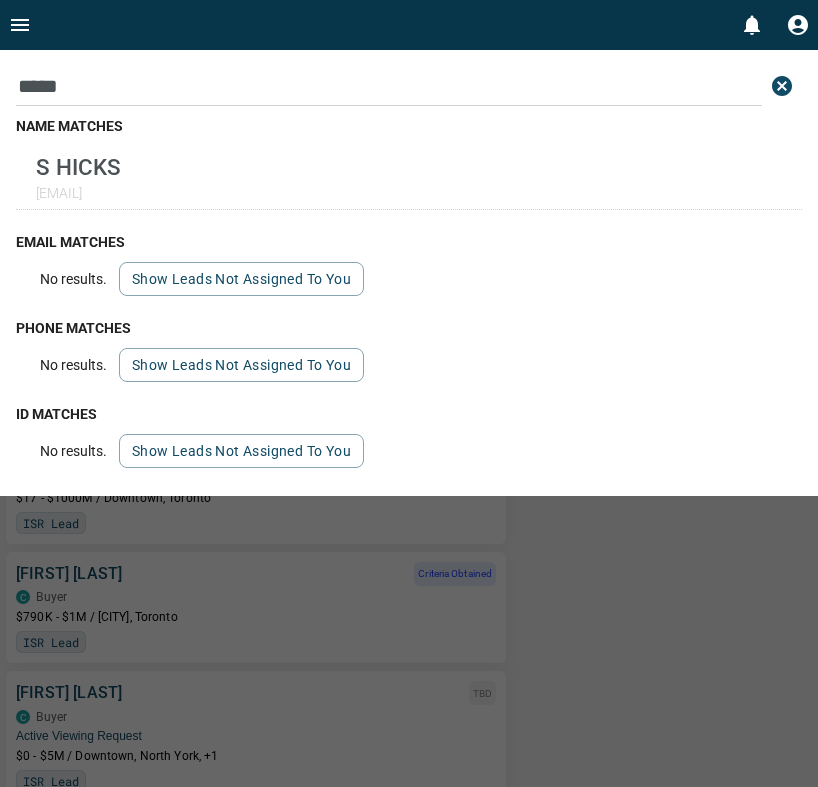 drag, startPoint x: 91, startPoint y: 81, endPoint x: -10, endPoint y: 81, distance: 101 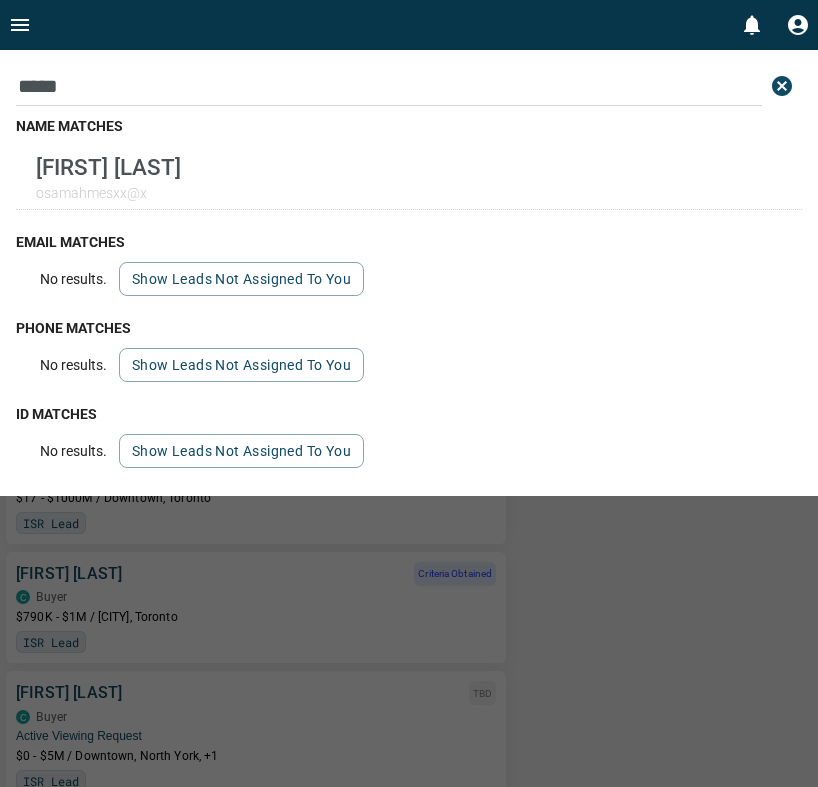 drag, startPoint x: 100, startPoint y: 82, endPoint x: 13, endPoint y: 82, distance: 87 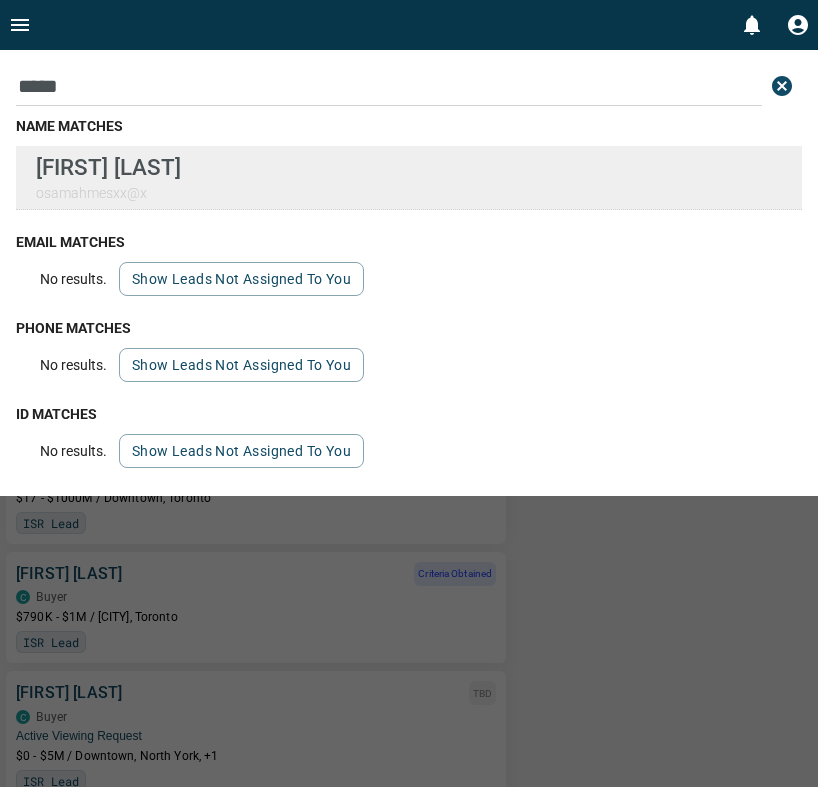 click on "osamahmesxx@x" at bounding box center (108, 193) 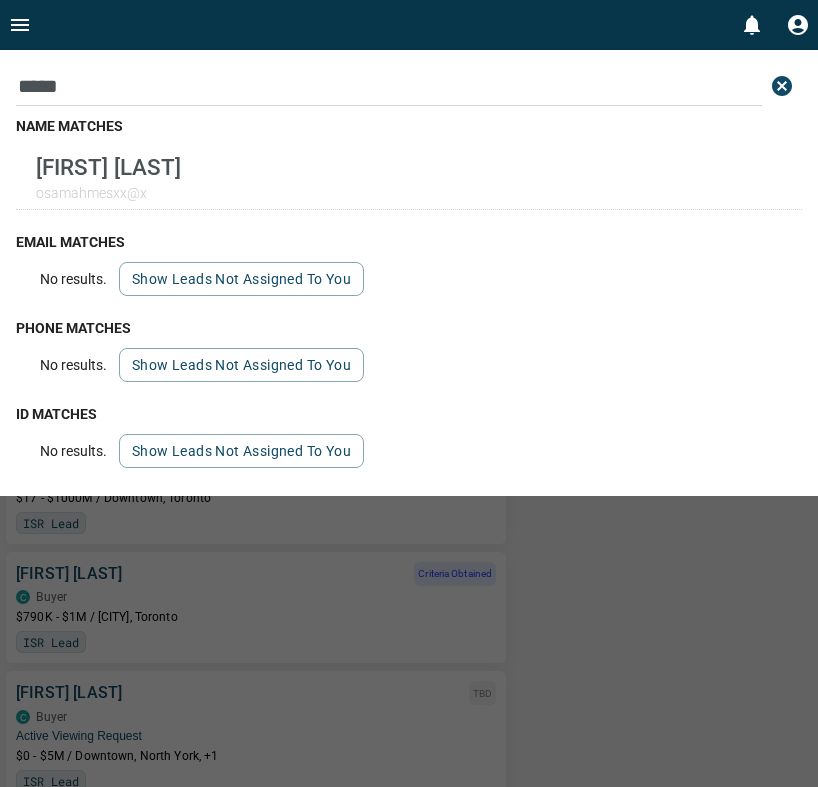 drag, startPoint x: 131, startPoint y: 82, endPoint x: -49, endPoint y: 93, distance: 180.3358 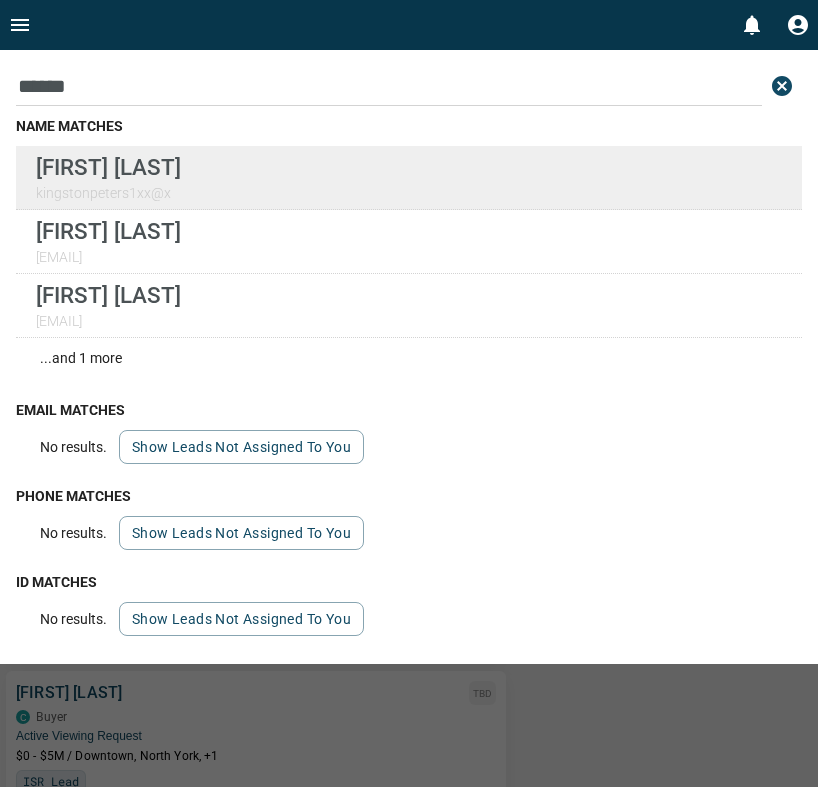 click on "[FIRST] [LAST]" at bounding box center [108, 167] 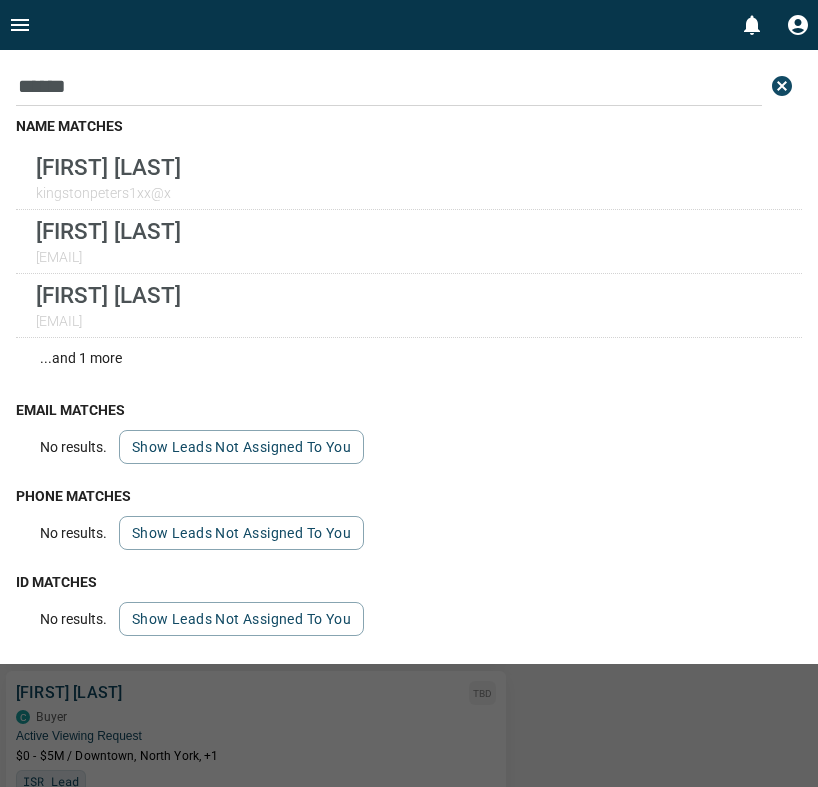 drag, startPoint x: 98, startPoint y: 82, endPoint x: -67, endPoint y: 81, distance: 165.00304 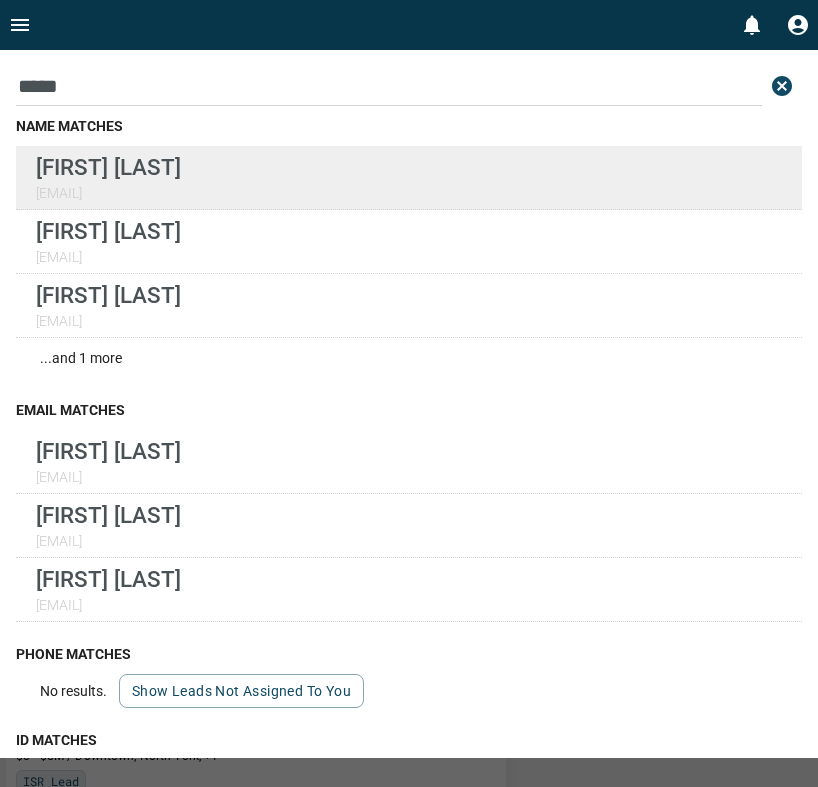 type on "*****" 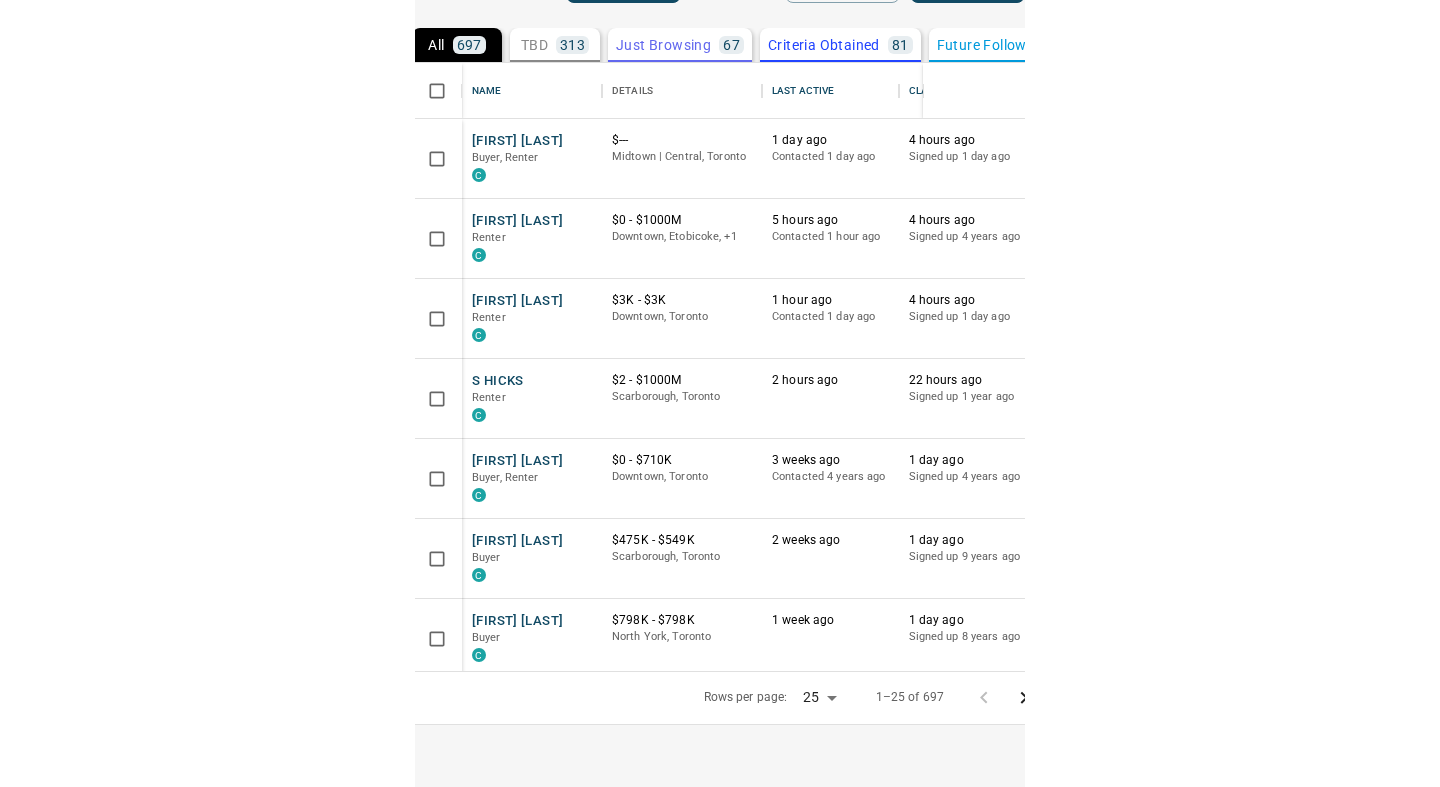 scroll, scrollTop: 0, scrollLeft: 0, axis: both 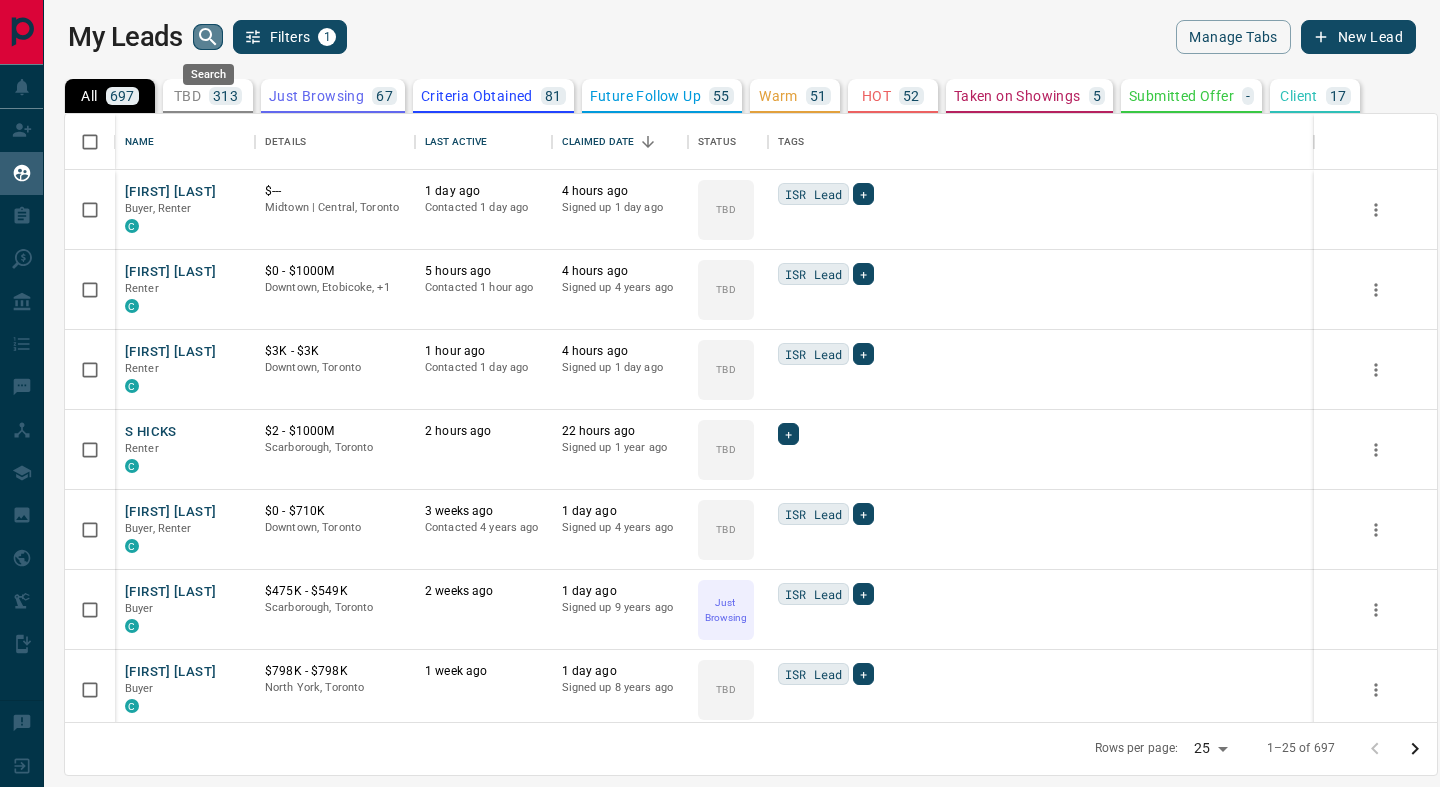 click 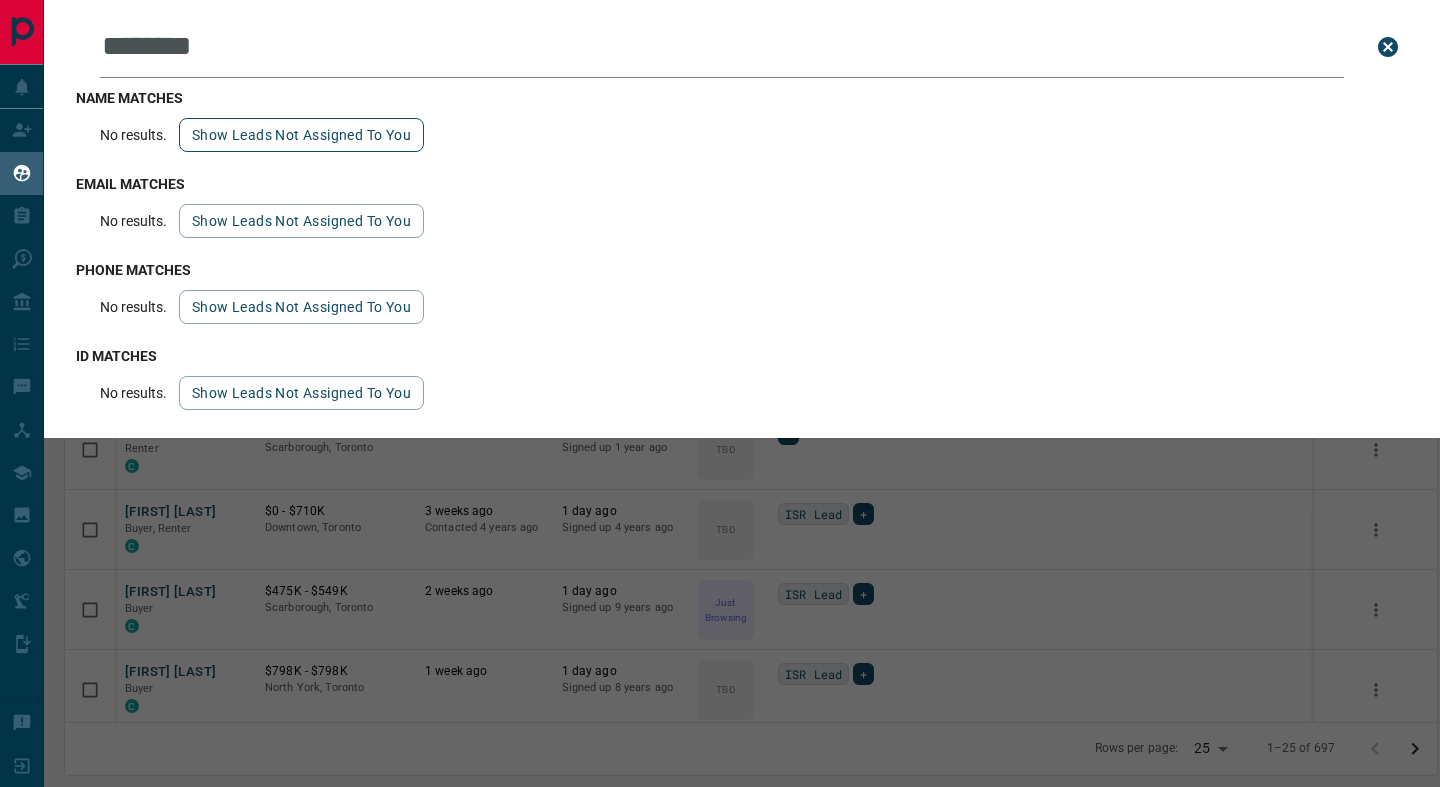 click on "Show leads not assigned to you" at bounding box center [301, 135] 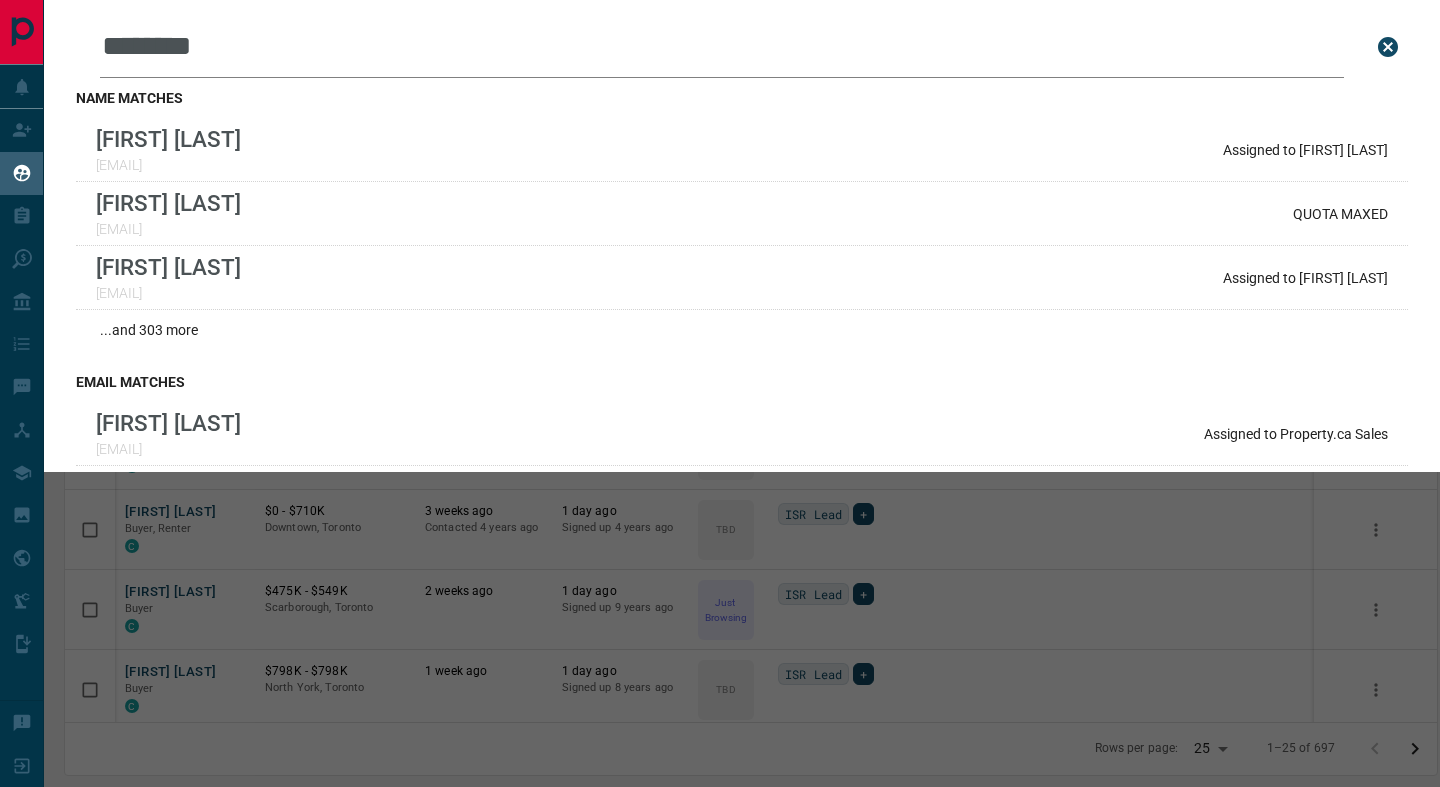 click on "*******" at bounding box center (722, 47) 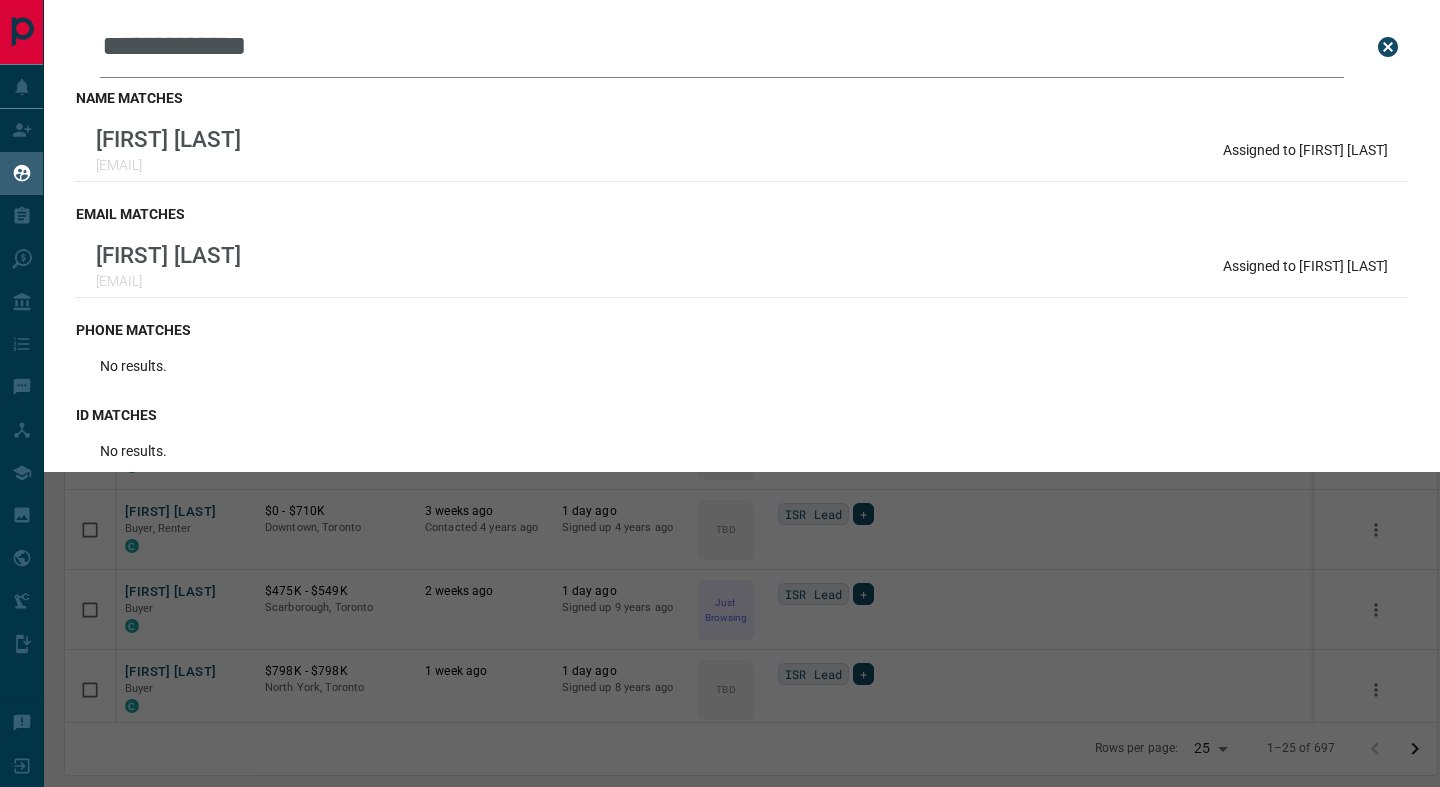 drag, startPoint x: 303, startPoint y: 43, endPoint x: 2, endPoint y: 31, distance: 301.2391 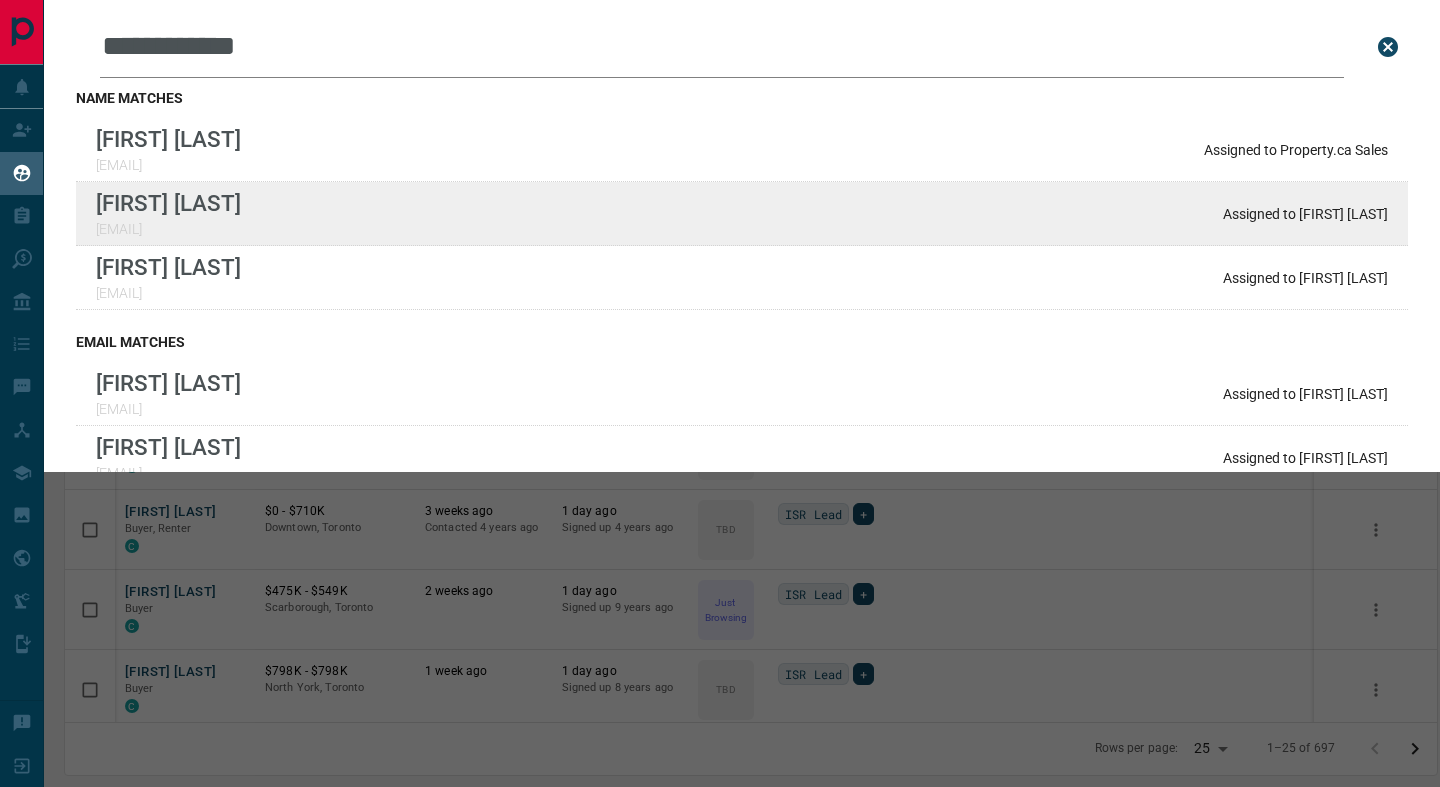 type on "**********" 